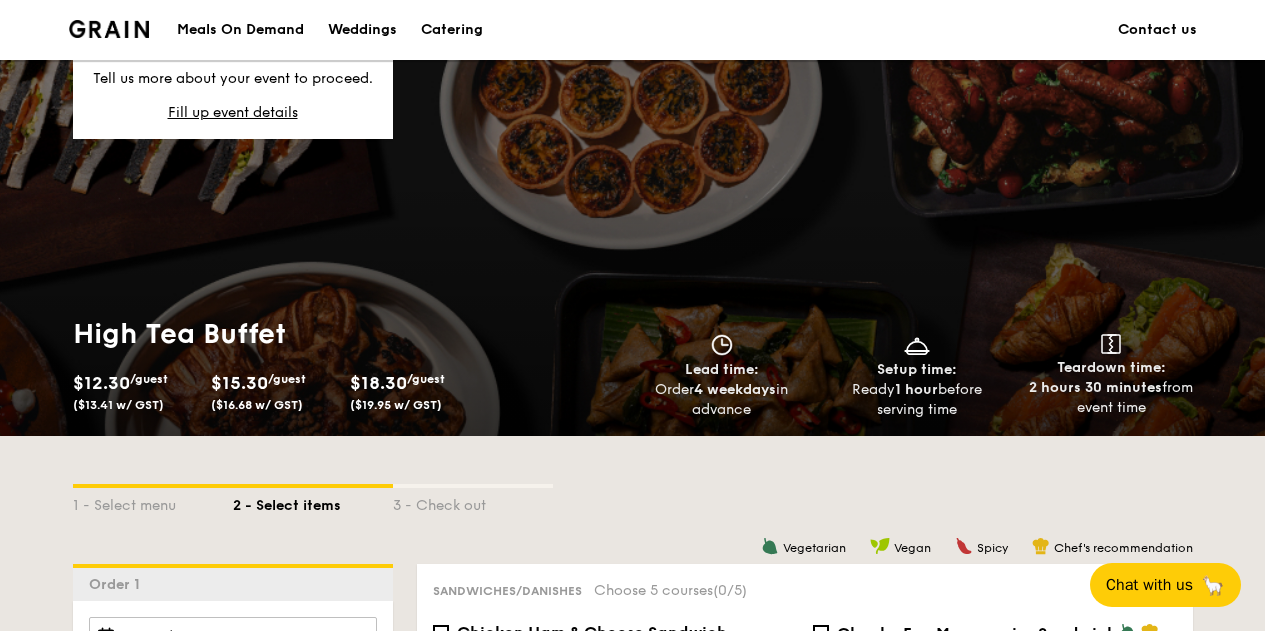 scroll, scrollTop: 3200, scrollLeft: 0, axis: vertical 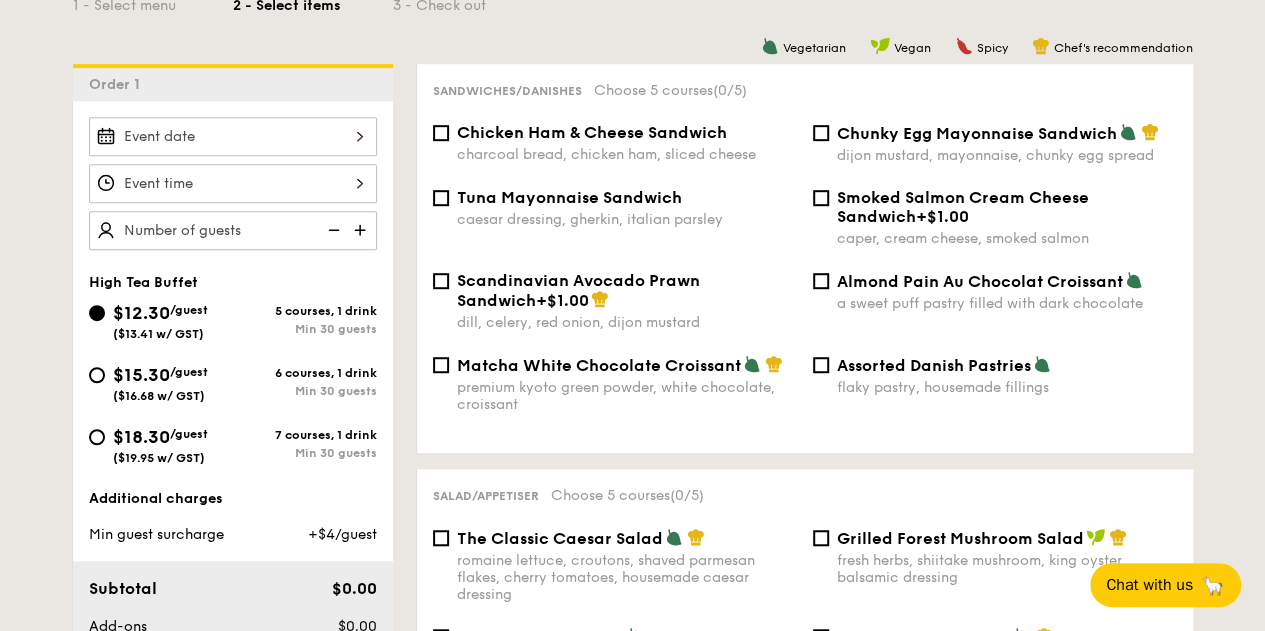 click at bounding box center [362, 230] 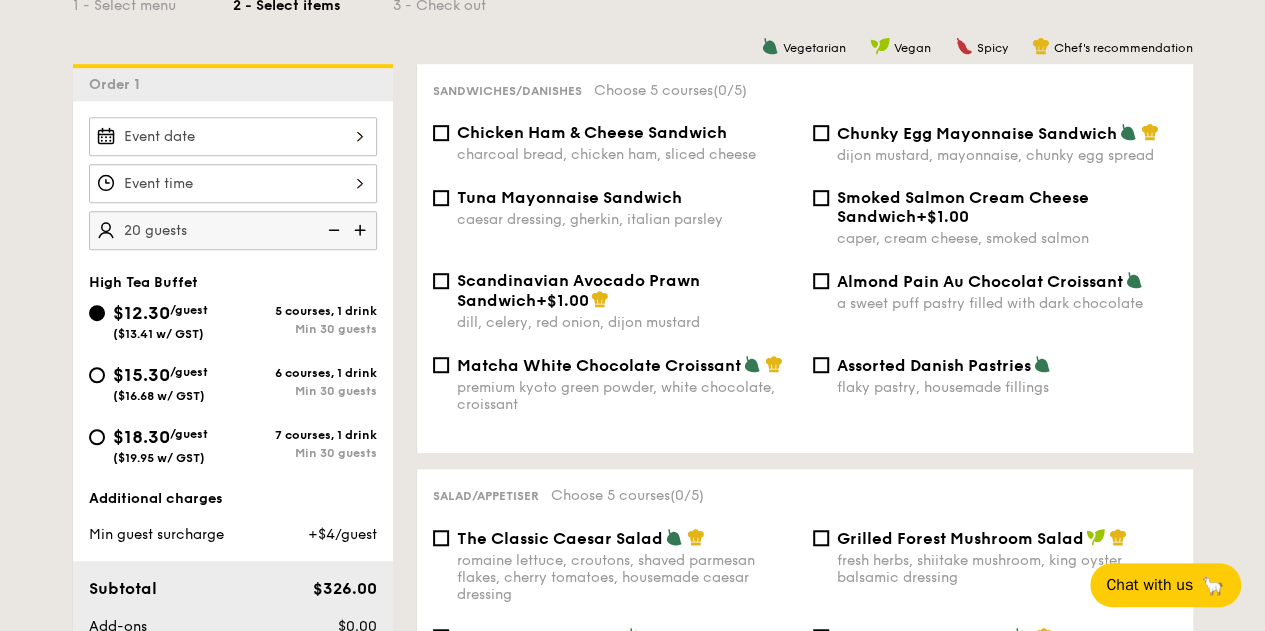 click at bounding box center (362, 230) 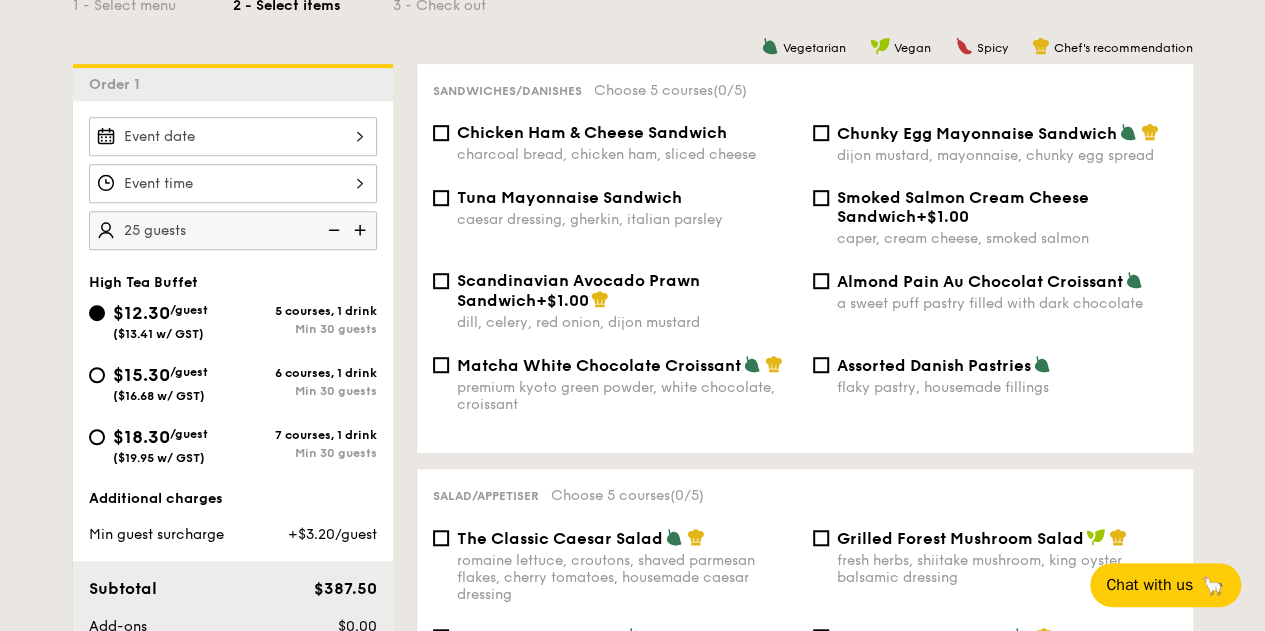 click at bounding box center (362, 230) 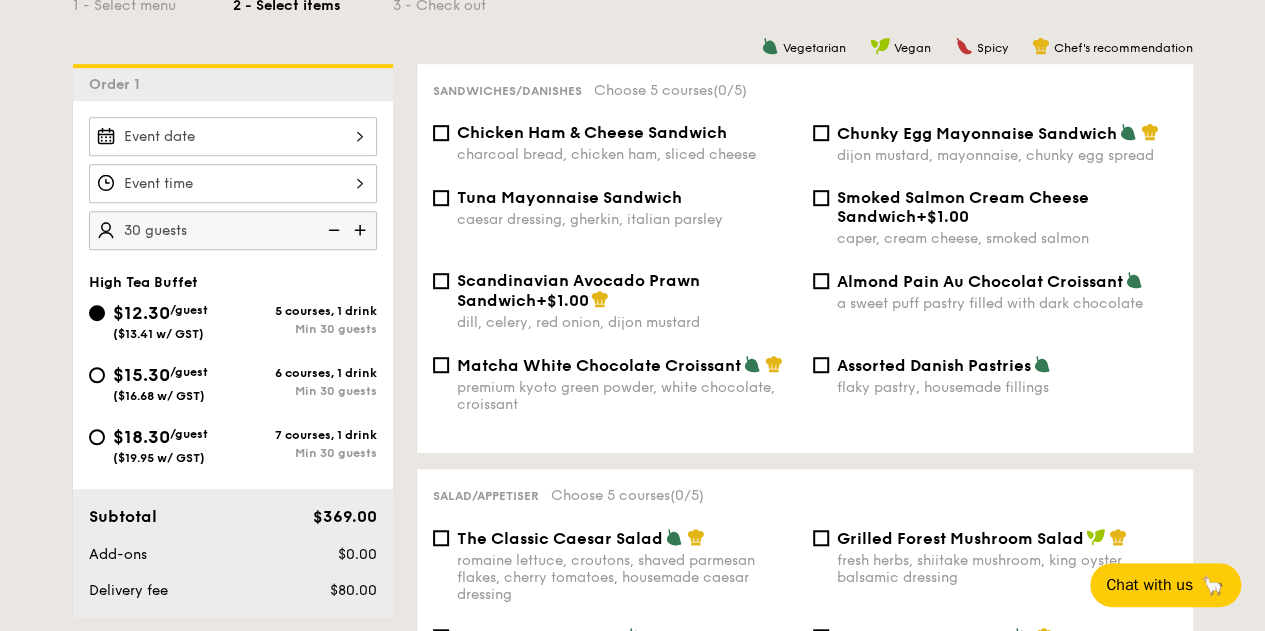 click at bounding box center [362, 230] 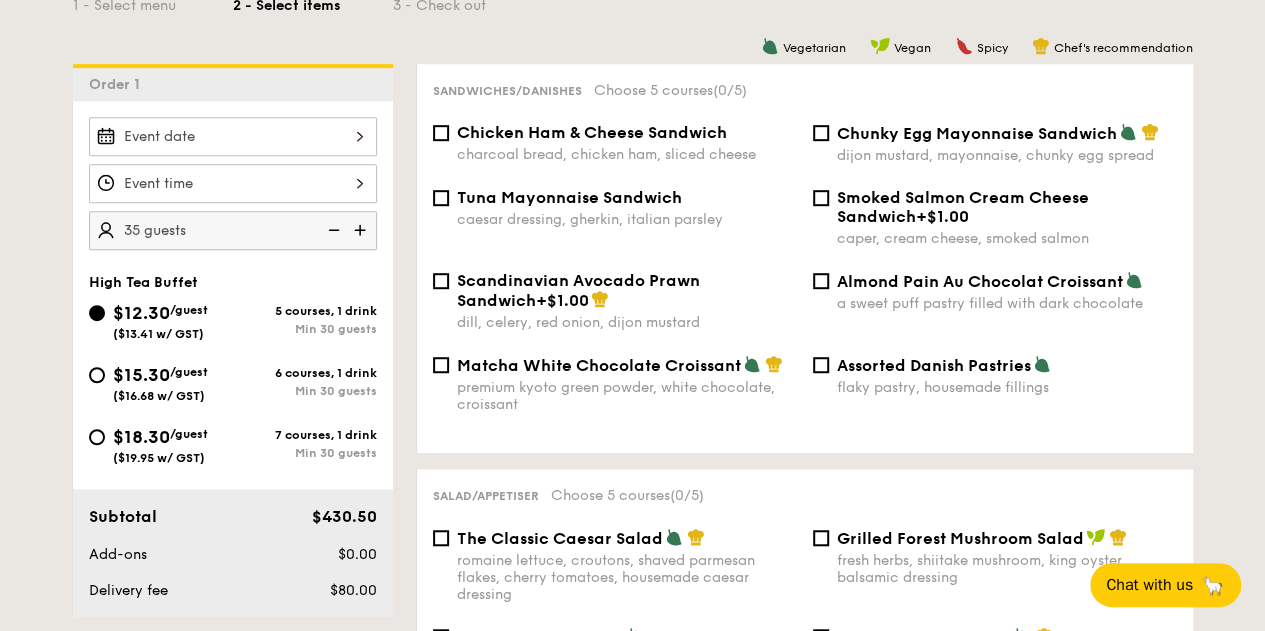 click at bounding box center [362, 230] 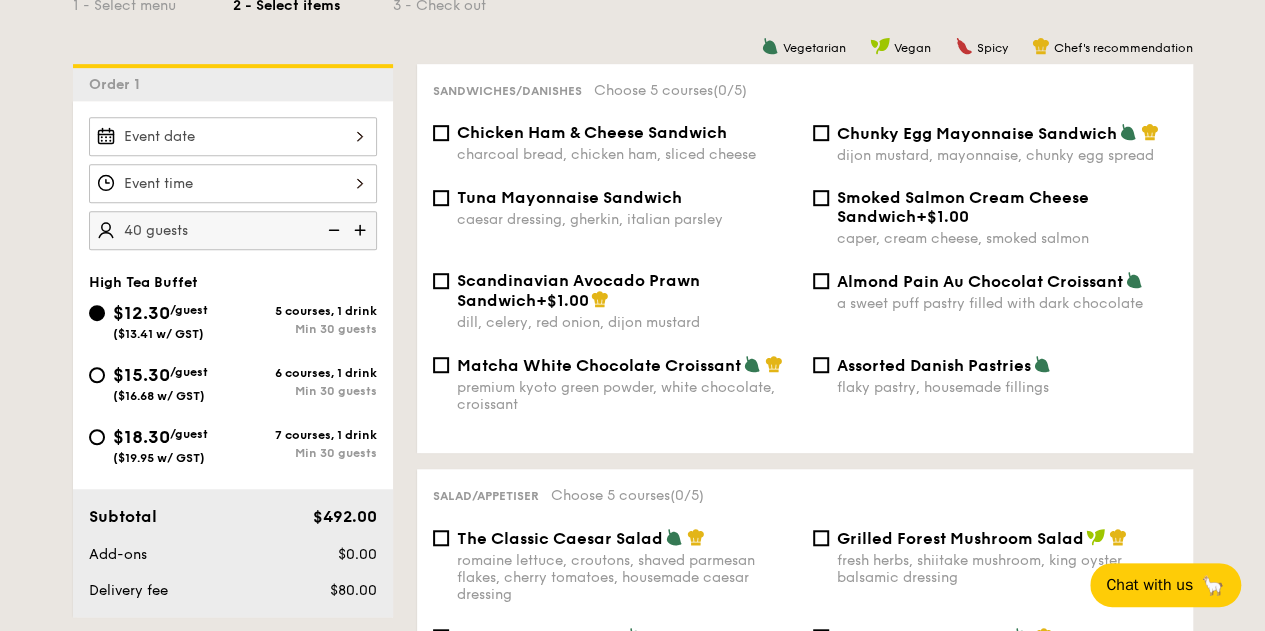 click at bounding box center [362, 230] 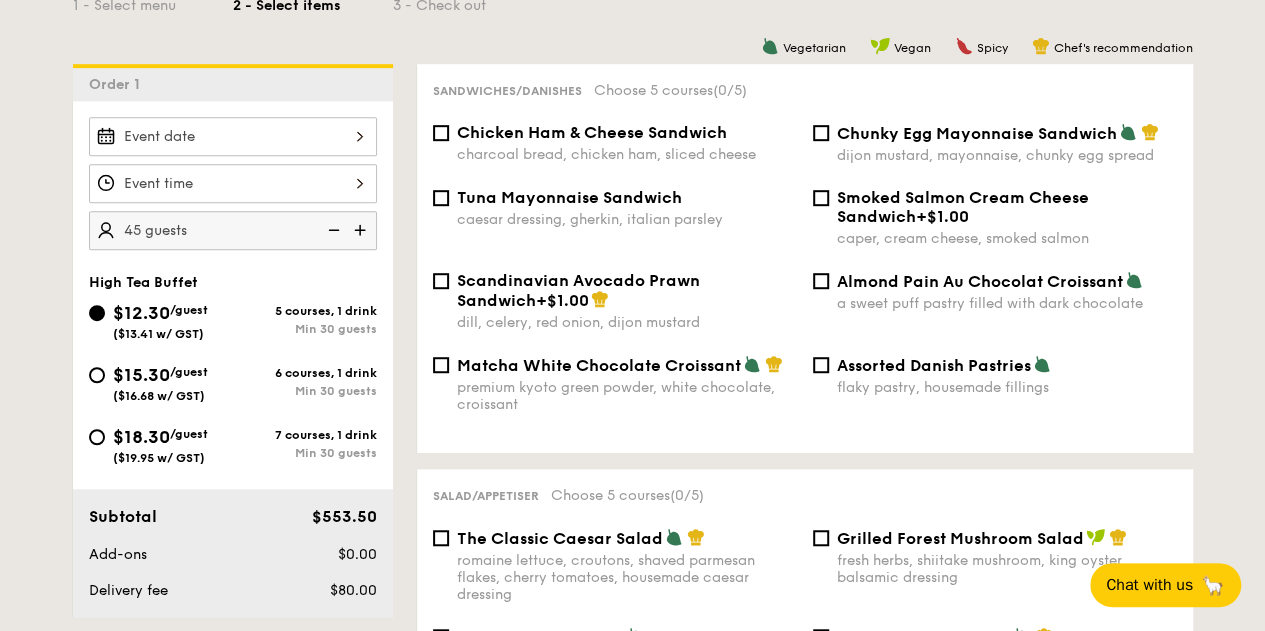 click at bounding box center [362, 230] 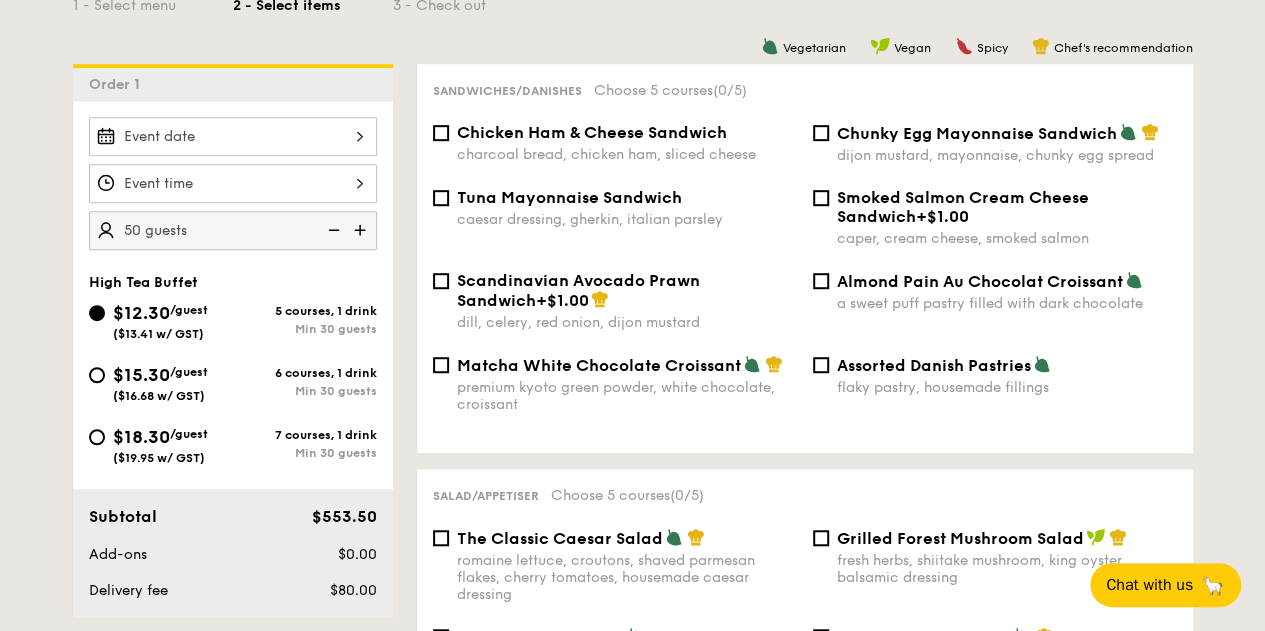 click at bounding box center [362, 230] 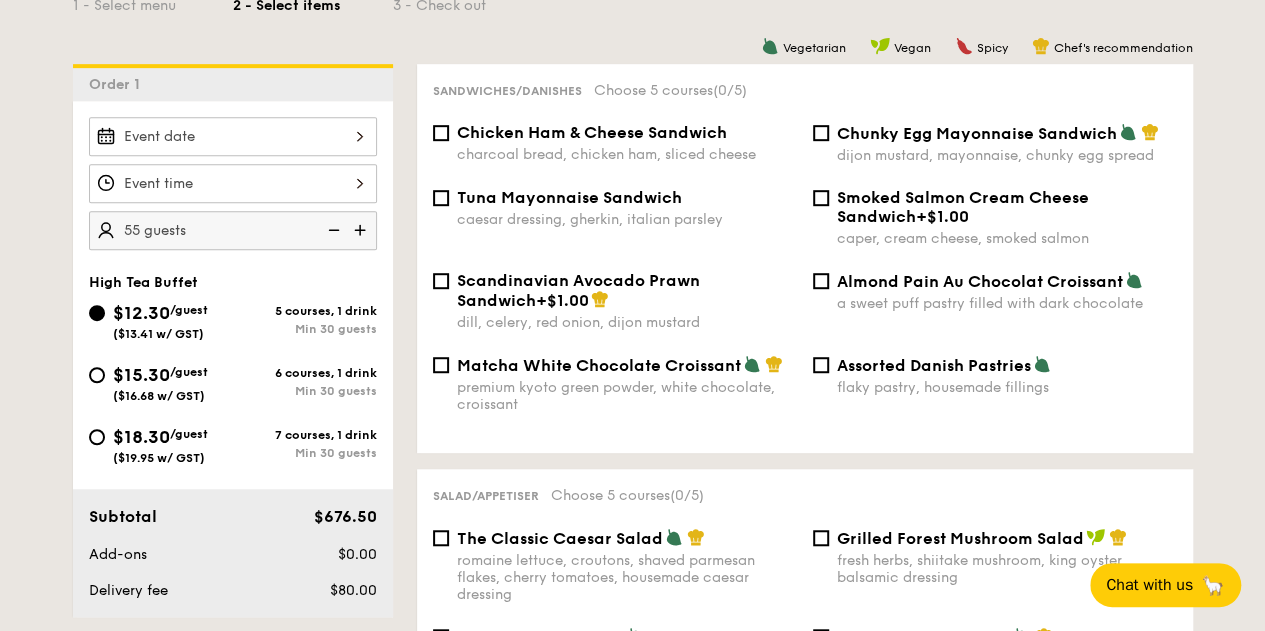 click at bounding box center (362, 230) 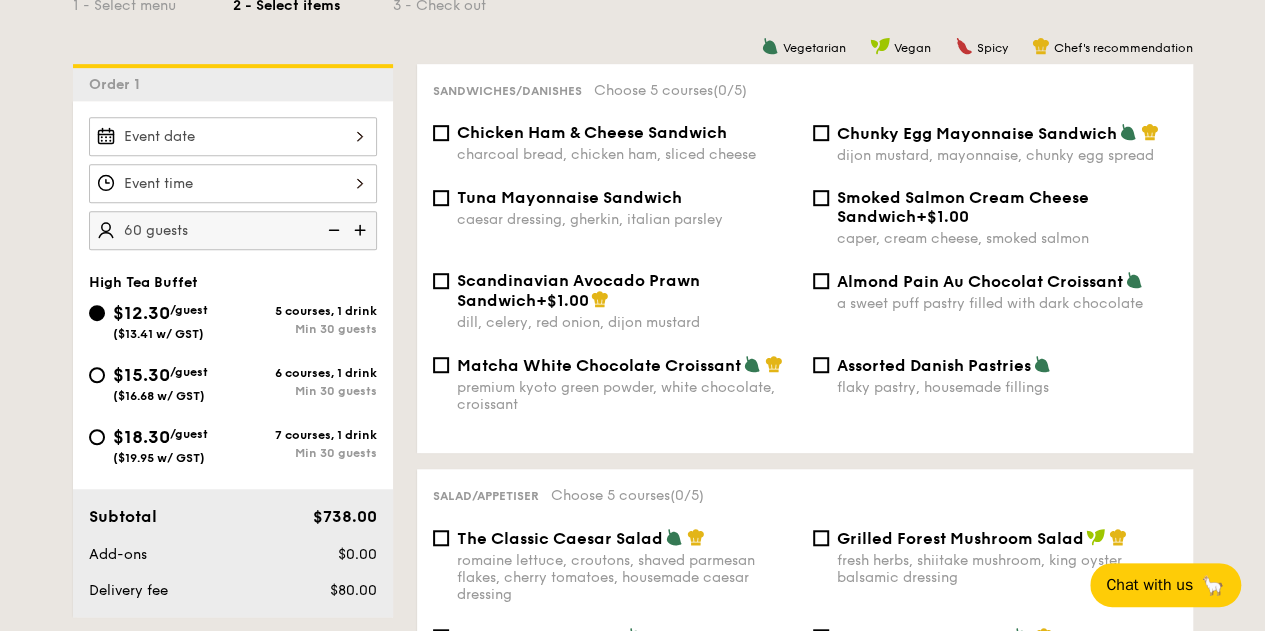 click at bounding box center [362, 230] 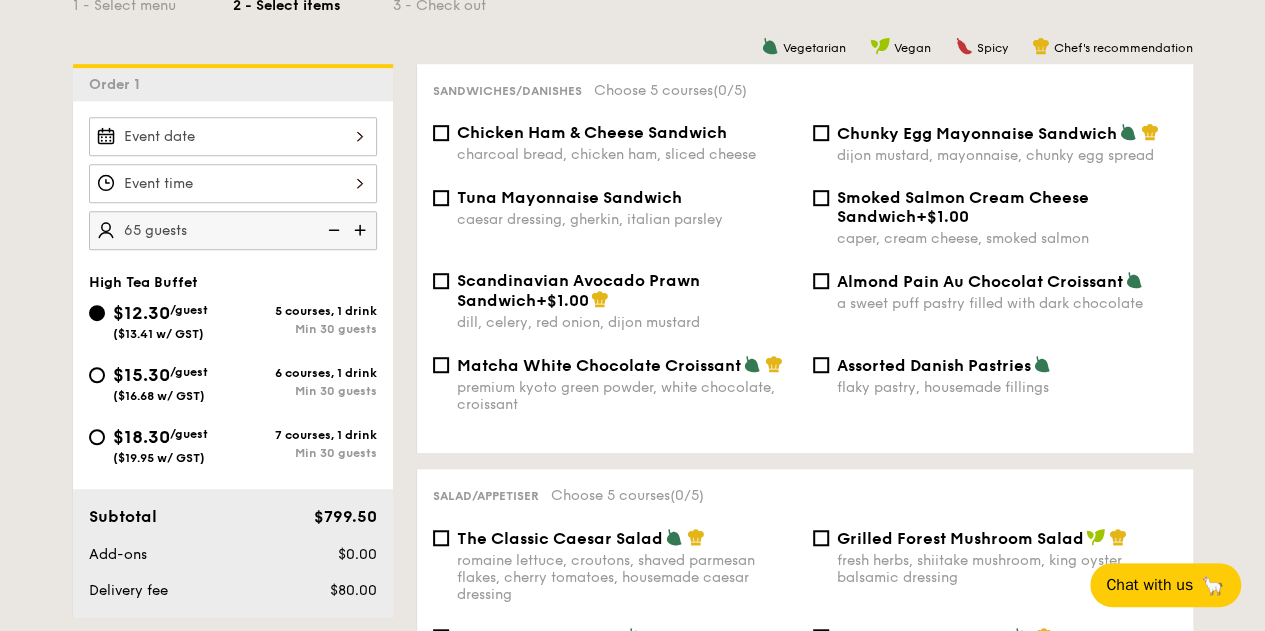 click at bounding box center (362, 230) 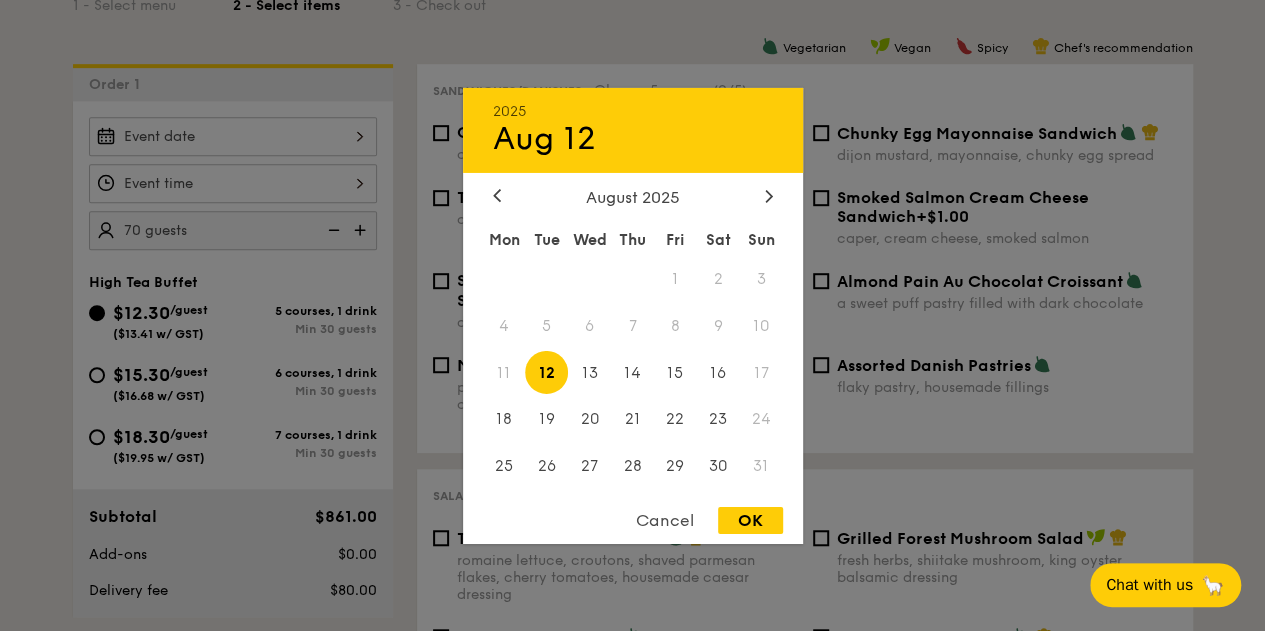 click on "[YEAR]   Aug 12       August [YEAR]     Mon Tue Wed Thu Fri Sat Sun   1 2 3 4 5 6 7 8 9 10 11 12 13 14 15 16 17 18 19 20 21 22 23 24 25 26 27 28 29 30 31     Cancel   OK" at bounding box center [233, 136] 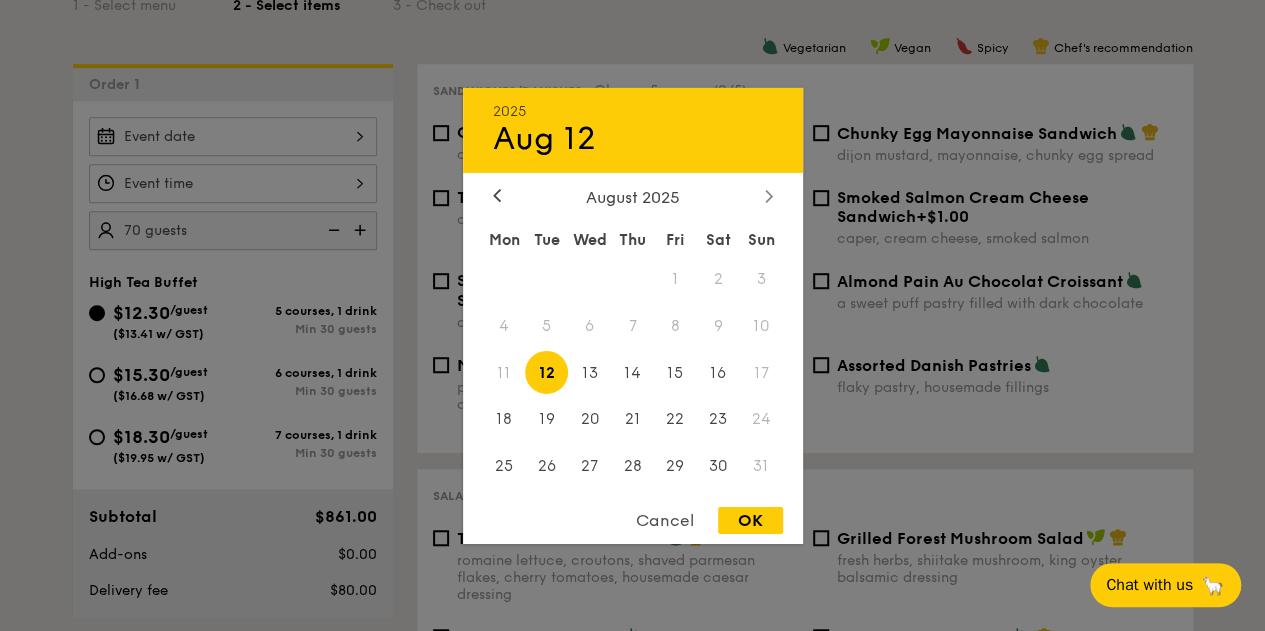 click at bounding box center [769, 196] 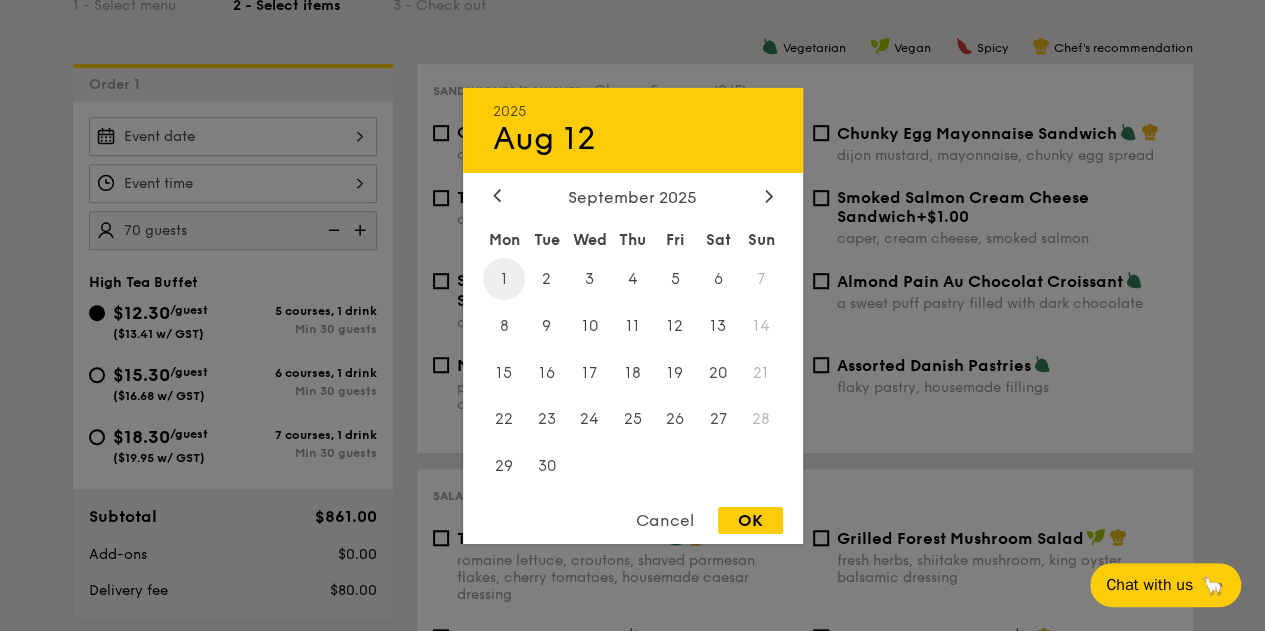 click on "1" at bounding box center (504, 278) 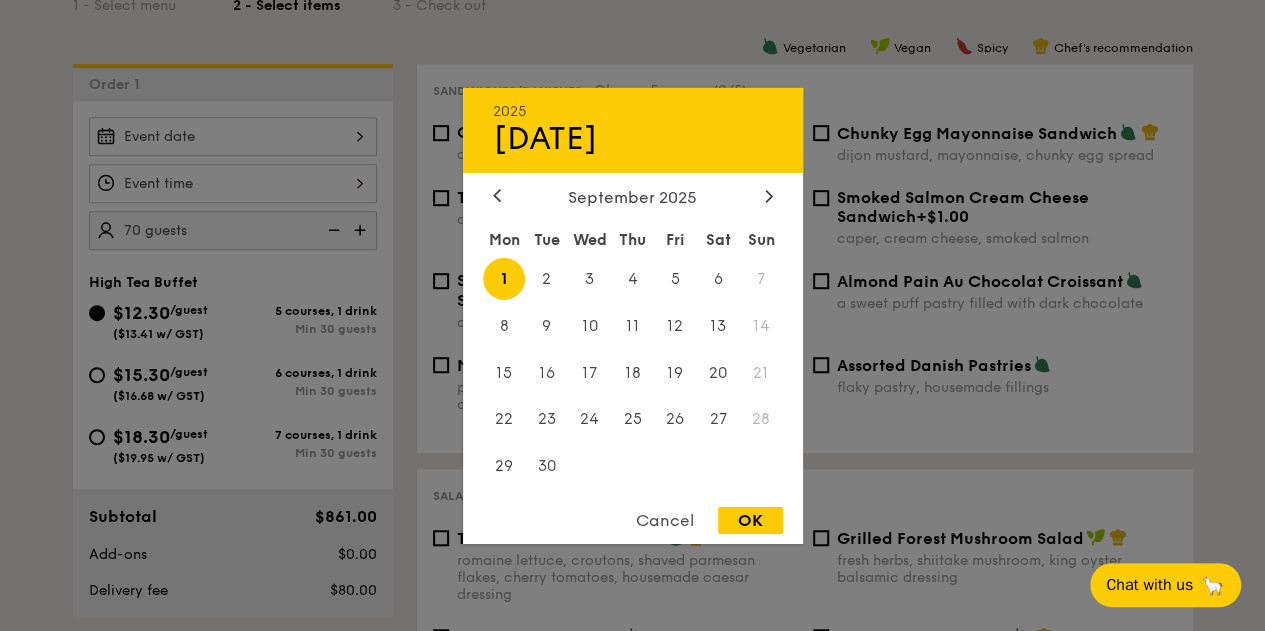 click on "OK" at bounding box center (750, 520) 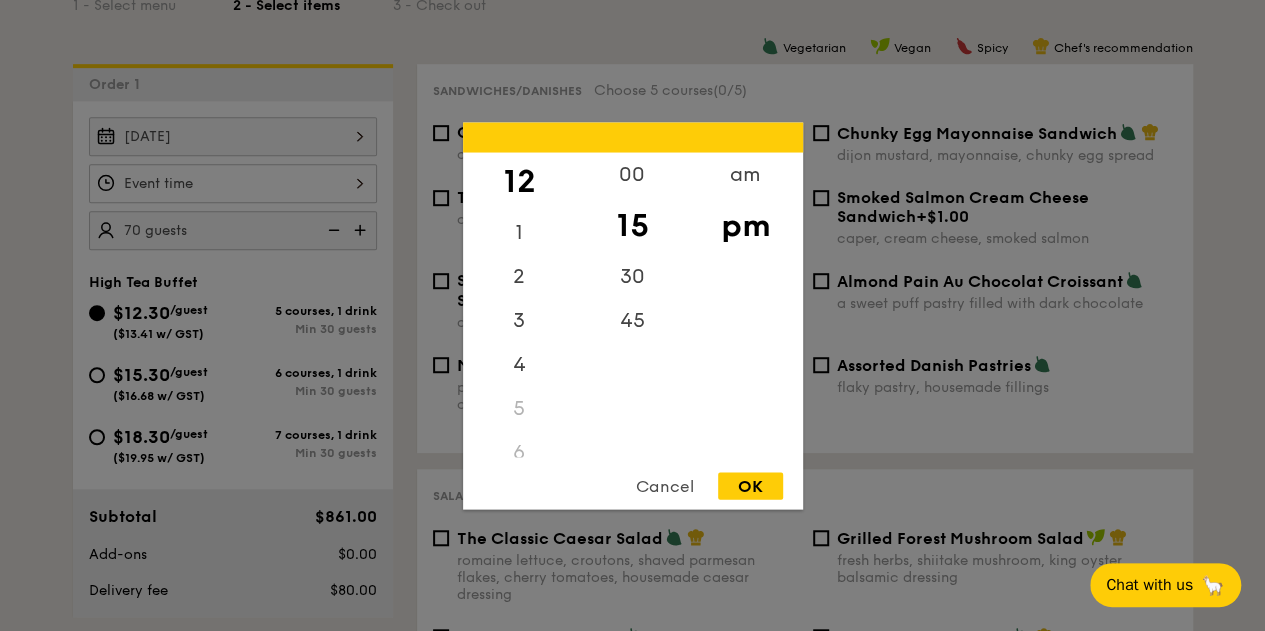 click on "12 1 2 3 4 5 6 7 8 9 10 11   00 15 30 45   am   pm   Cancel   OK" at bounding box center (233, 183) 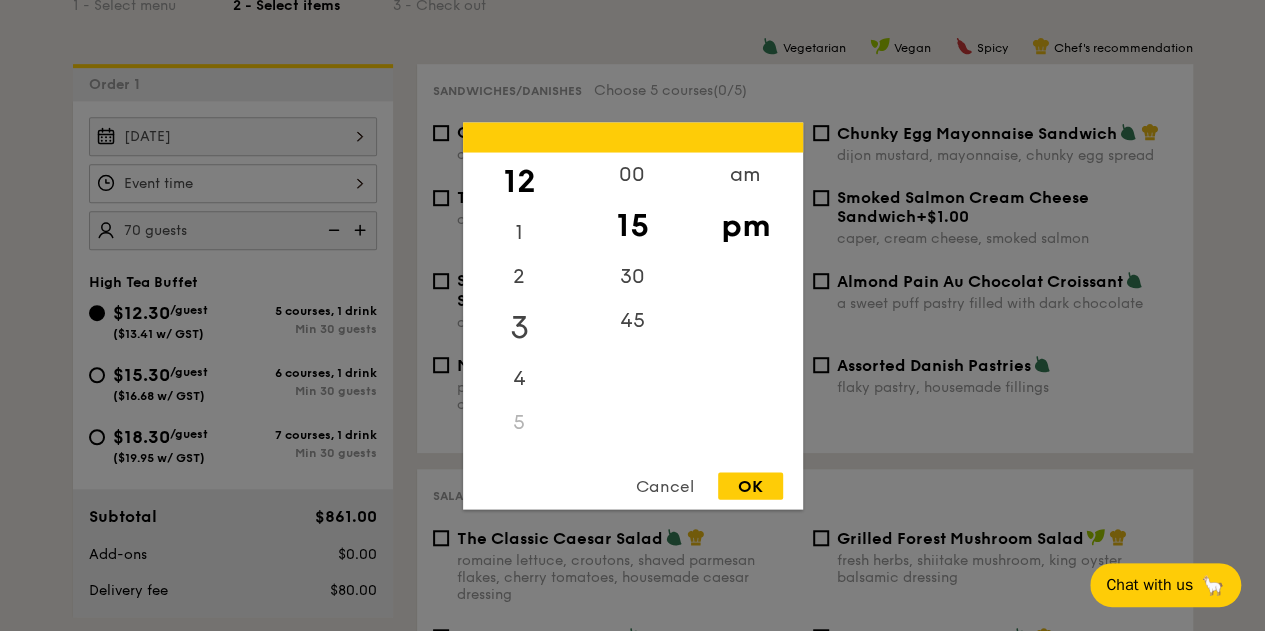 click on "3" at bounding box center (519, 327) 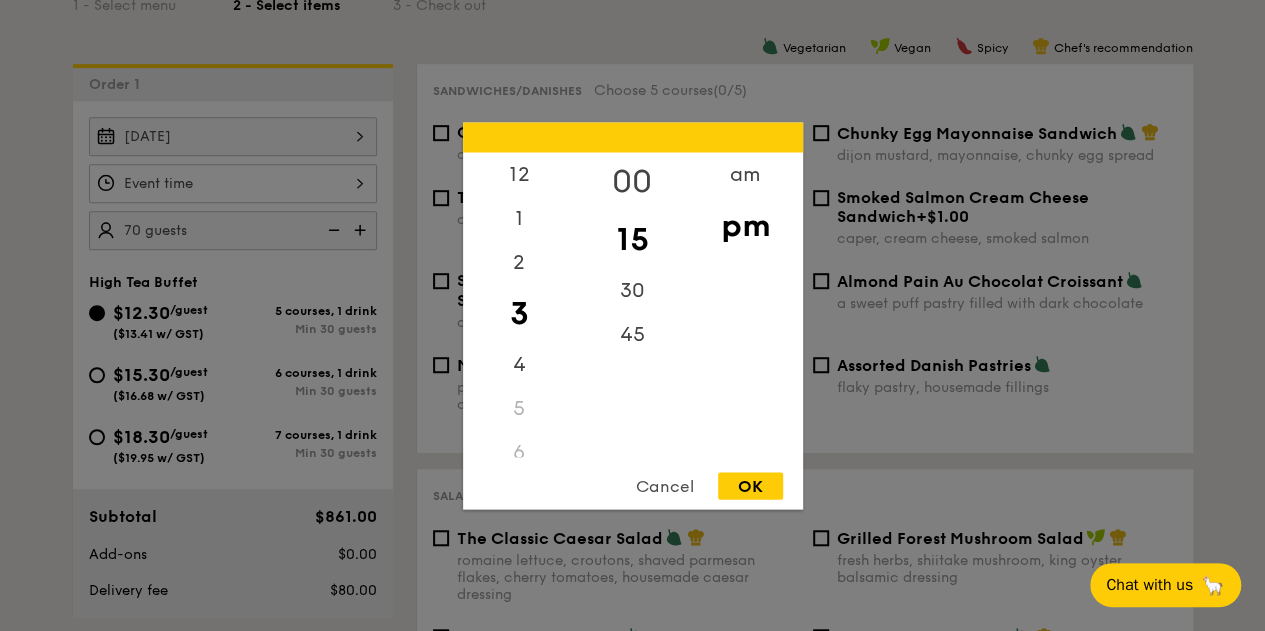 click on "00" at bounding box center (632, 181) 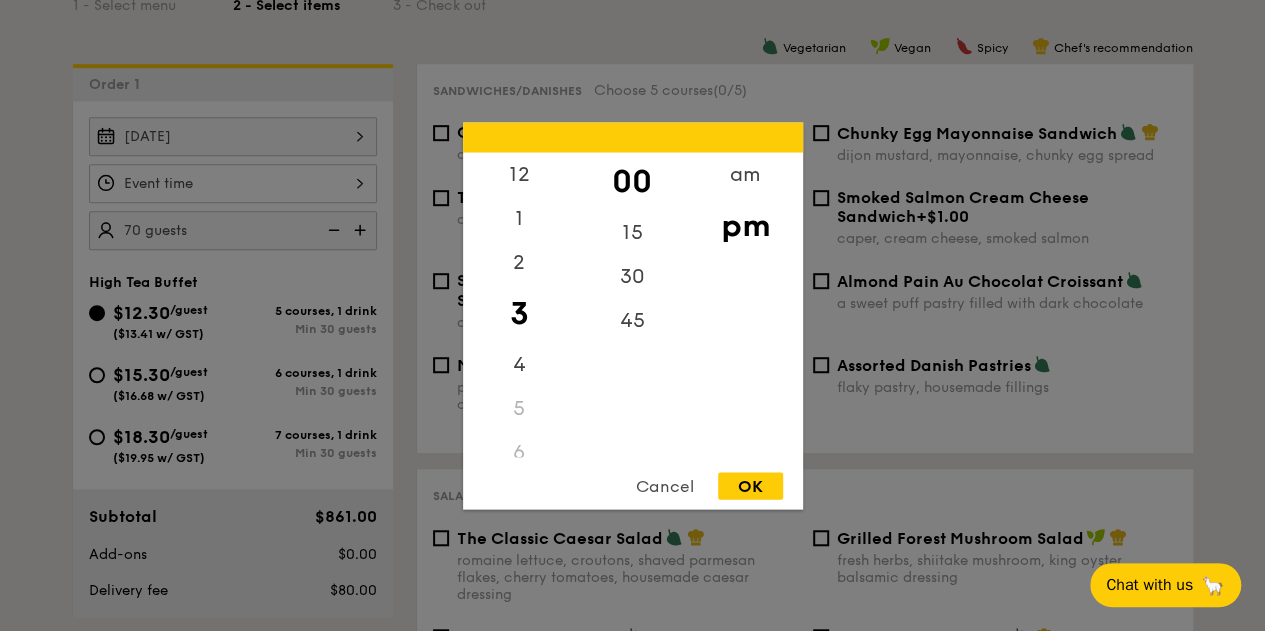 click on "OK" at bounding box center [750, 485] 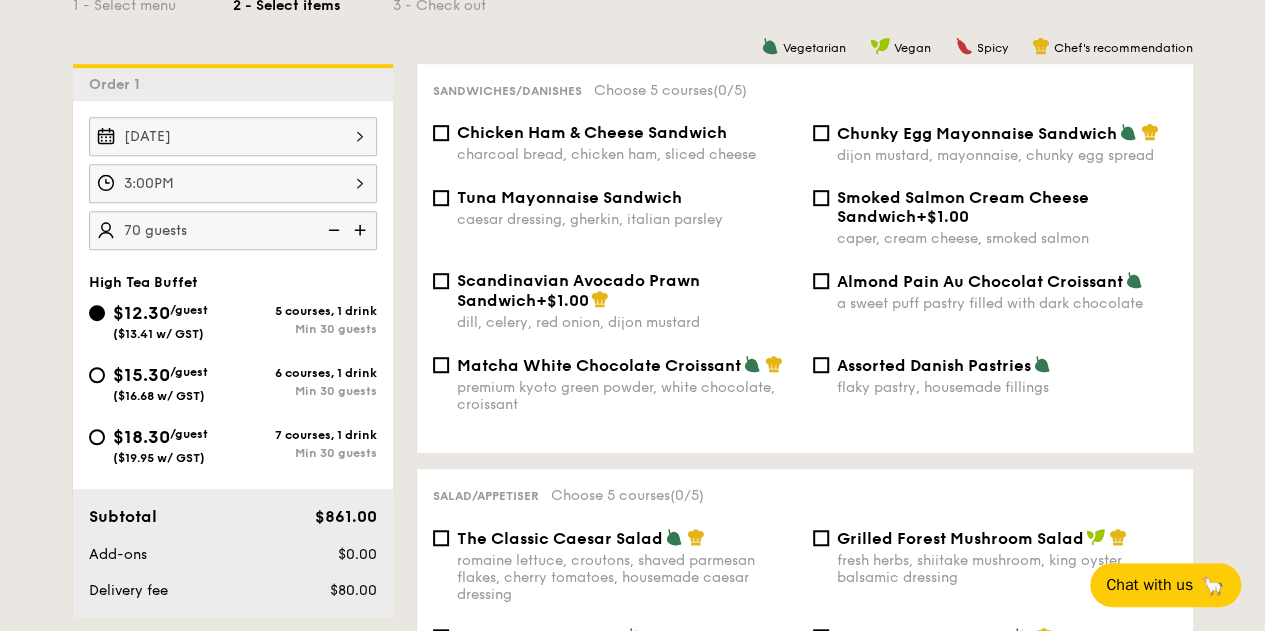 click on "Chunky Egg Mayonnaise Sandwich" at bounding box center [977, 133] 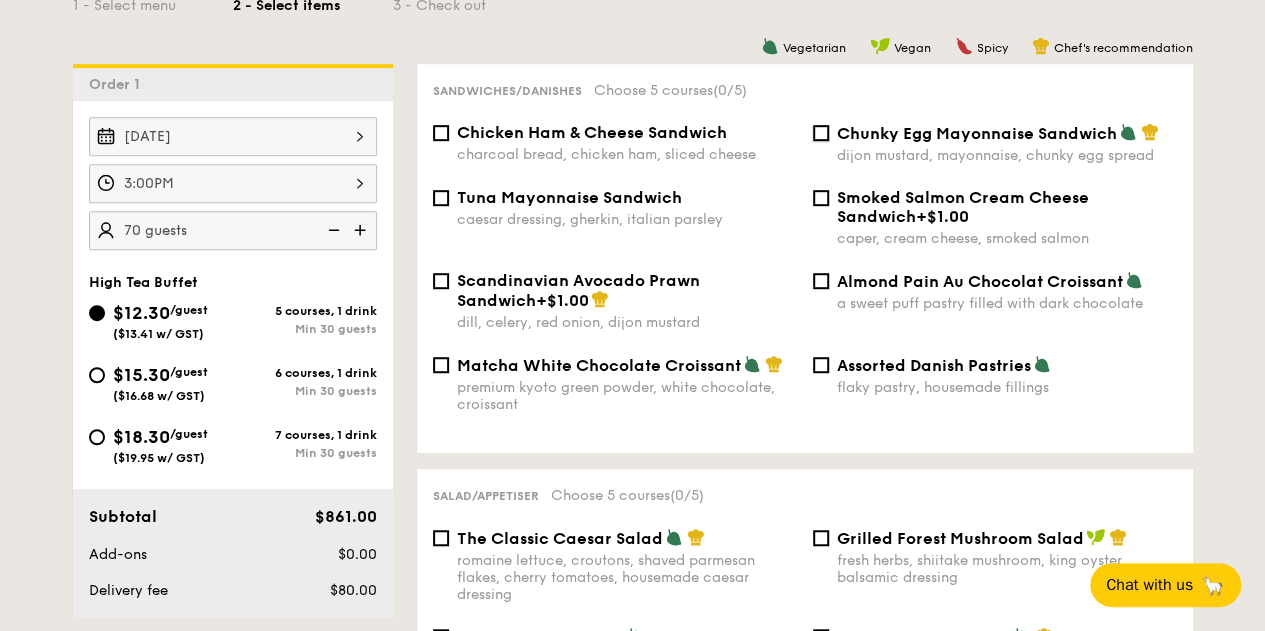 click on "Chunky Egg Mayonnaise Sandwich dijon mustard, mayonnaise, chunky egg spread" at bounding box center [821, 133] 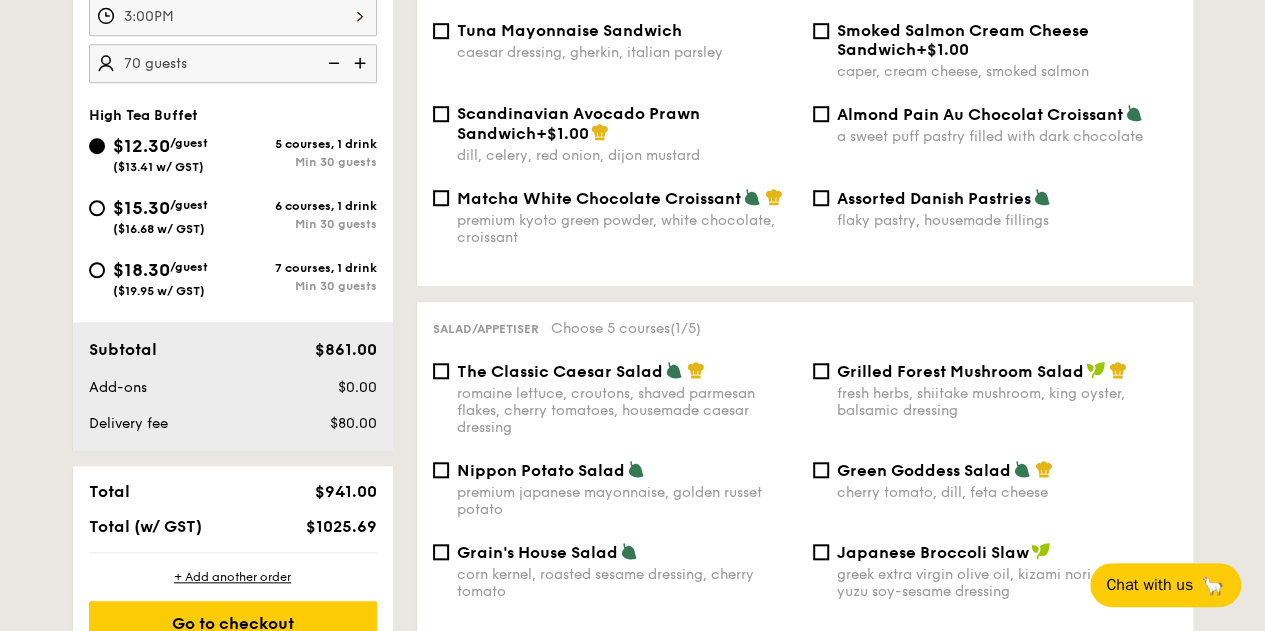 scroll, scrollTop: 700, scrollLeft: 0, axis: vertical 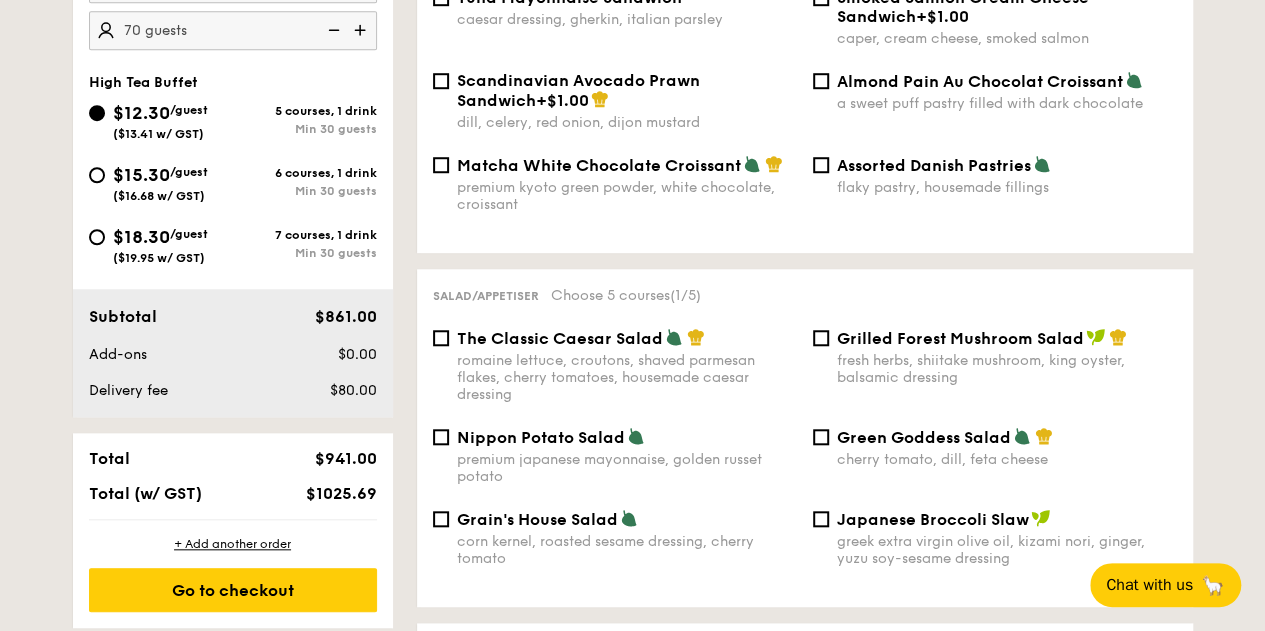 click on "Assorted Danish Pastries" at bounding box center [934, 165] 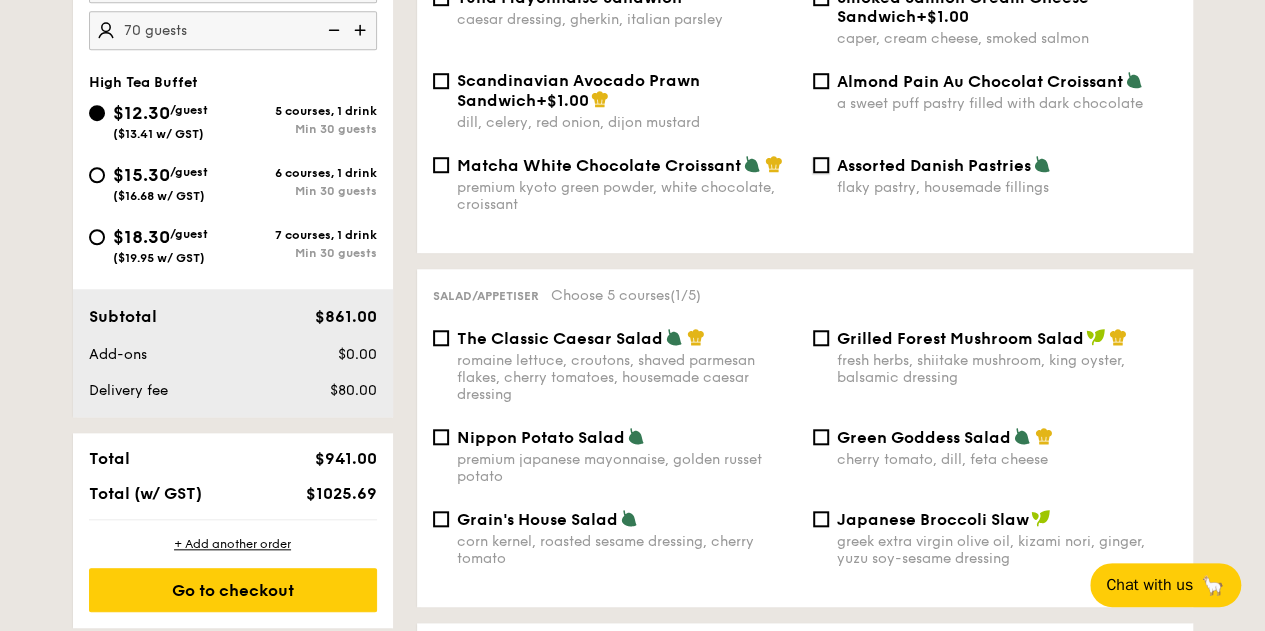 click on "Assorted Danish Pastries flaky pastry, housemade fillings" at bounding box center [821, 165] 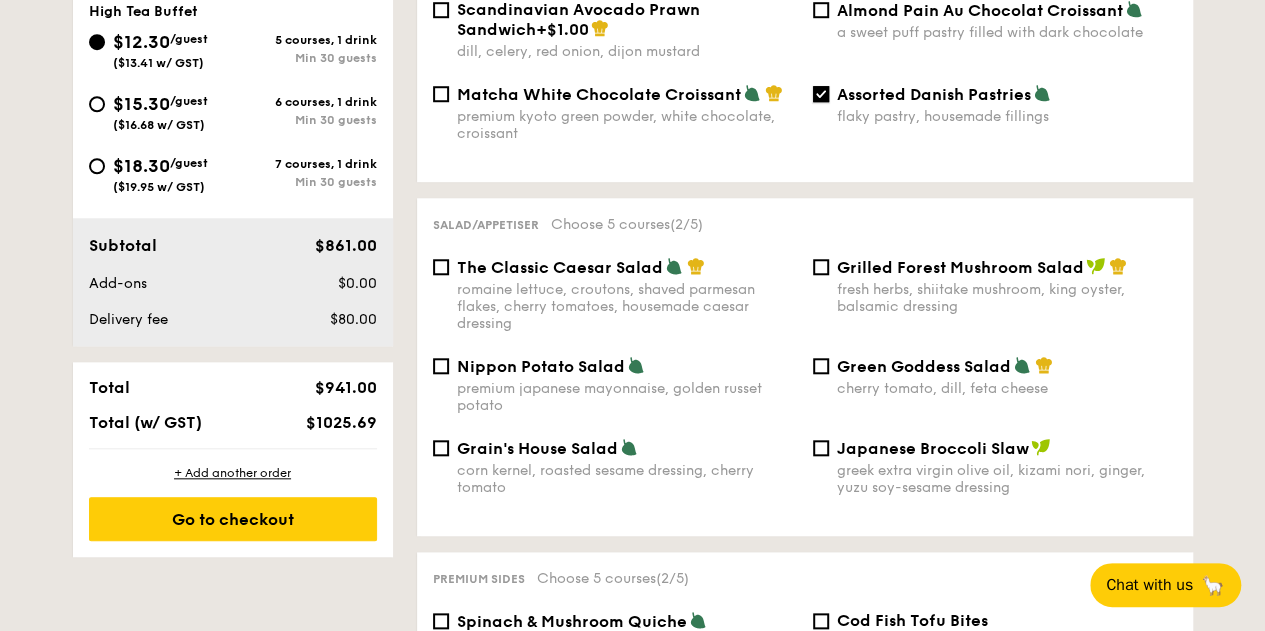 scroll, scrollTop: 900, scrollLeft: 0, axis: vertical 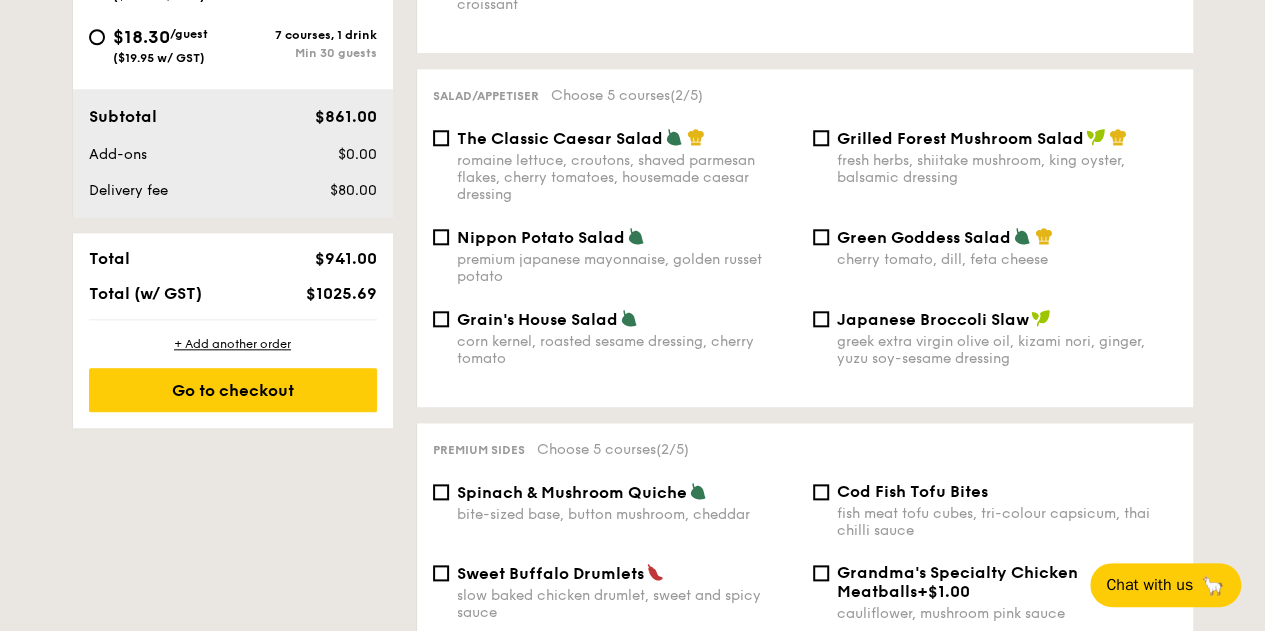 click on "Grain's House Salad" at bounding box center (537, 319) 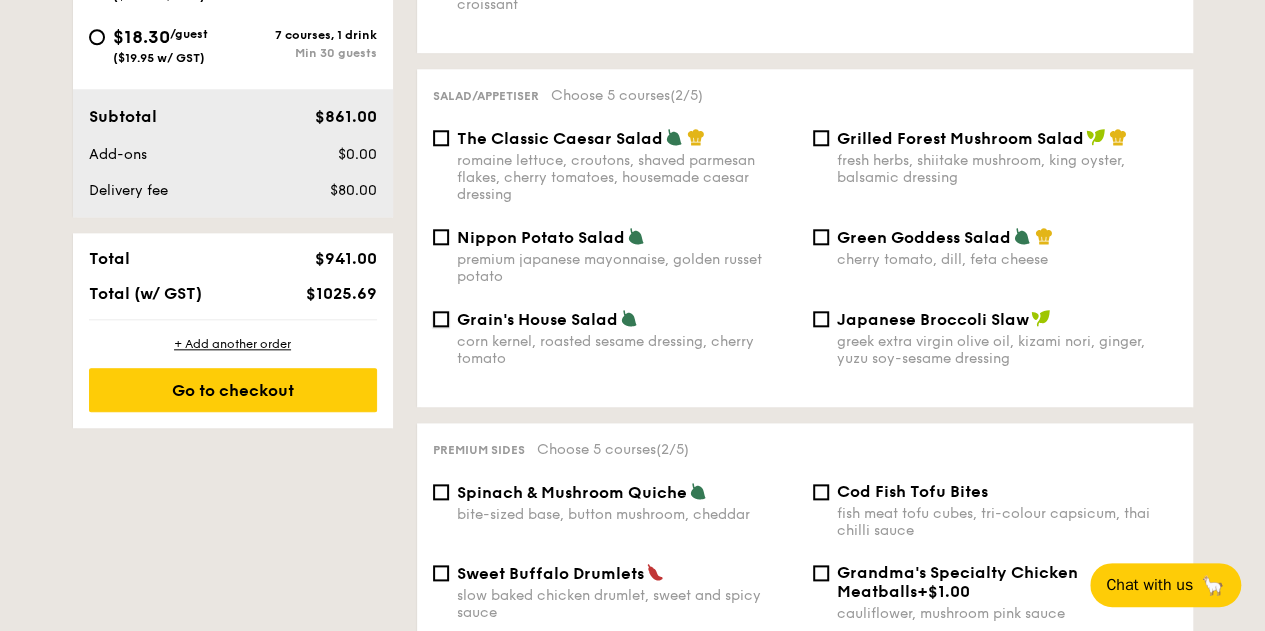 click on "Grain's House Salad corn kernel, roasted sesame dressing, cherry tomato" at bounding box center (441, 319) 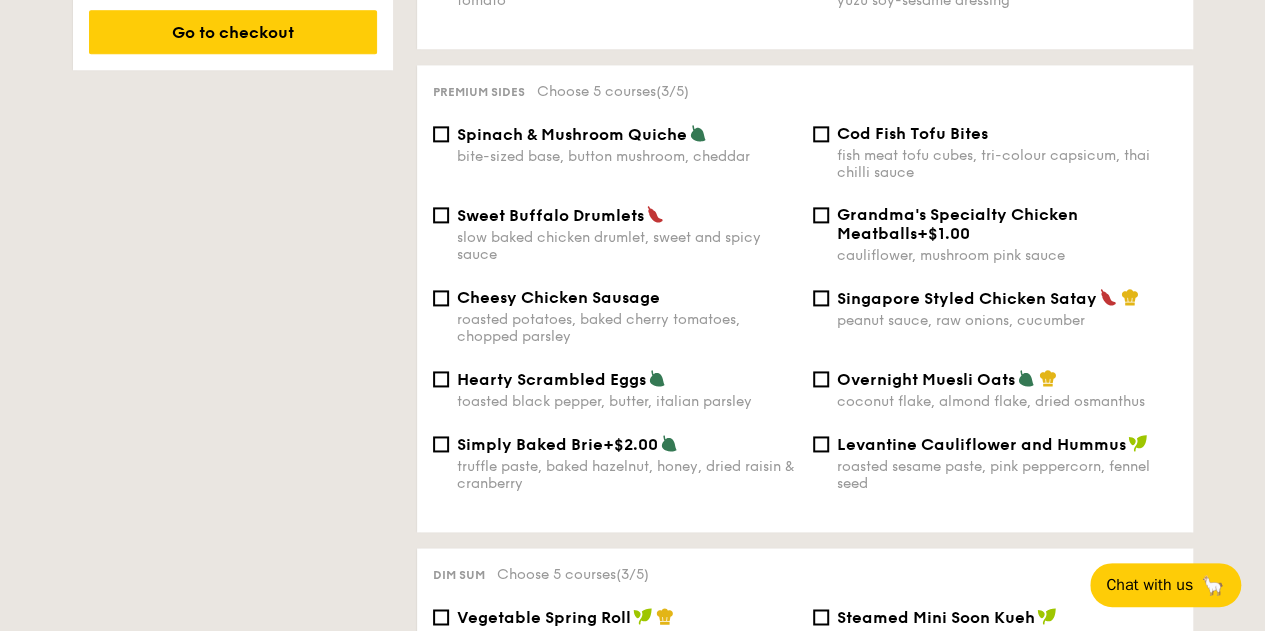 scroll, scrollTop: 1300, scrollLeft: 0, axis: vertical 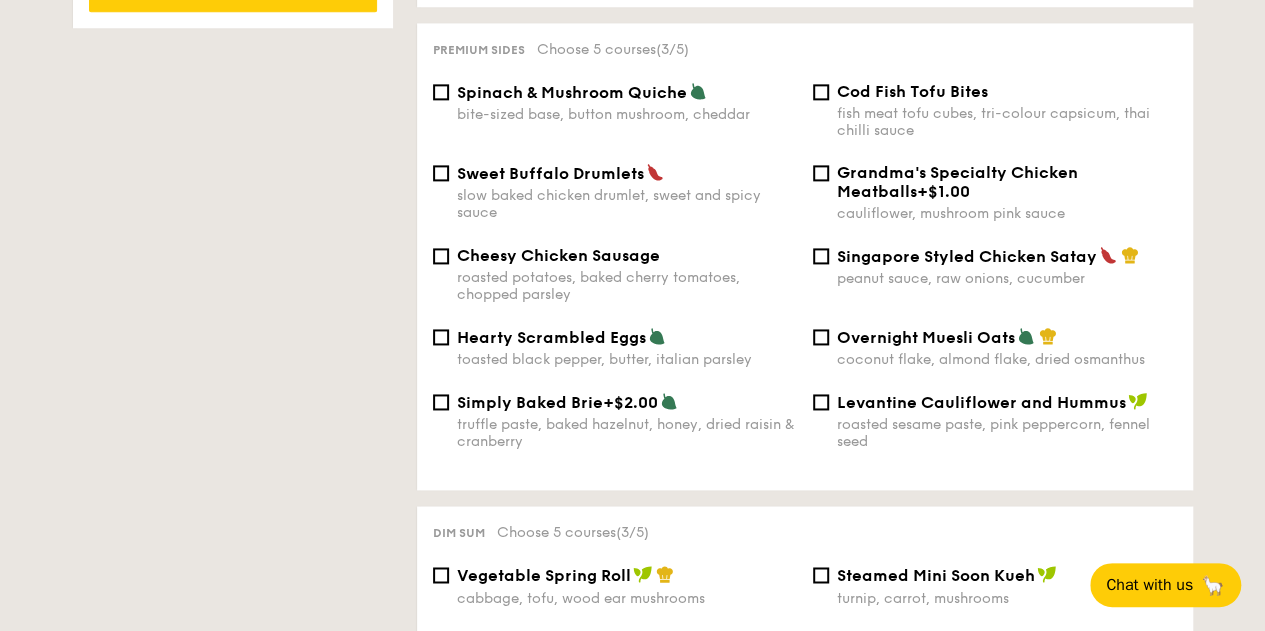 click on "Singapore Styled Chicken Satay" at bounding box center (967, 256) 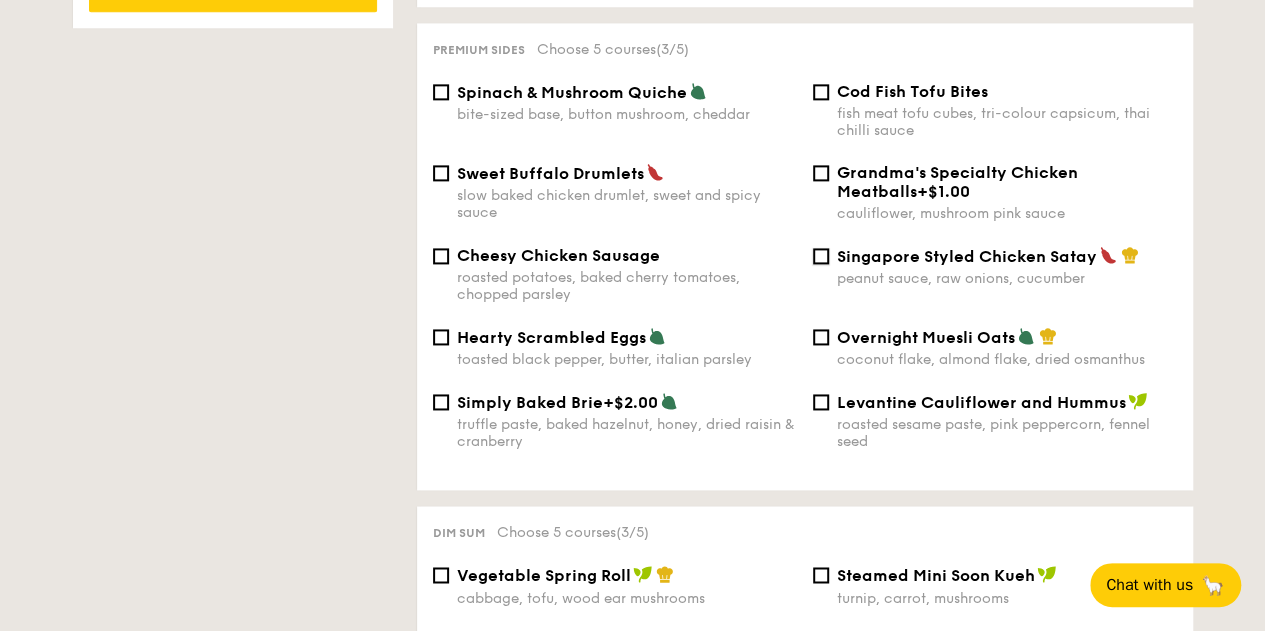 click on "Singapore Styled Chicken Satay peanut sauce, raw onions, cucumber" at bounding box center [821, 256] 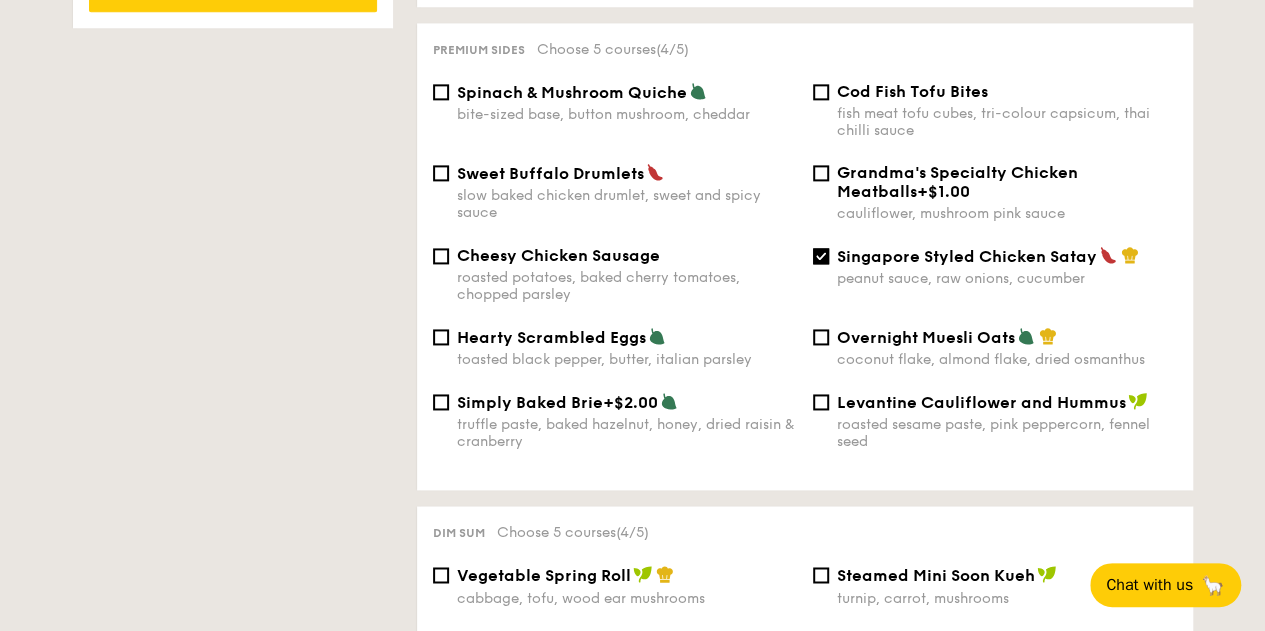 click on "Singapore Styled Chicken Satay" at bounding box center (967, 256) 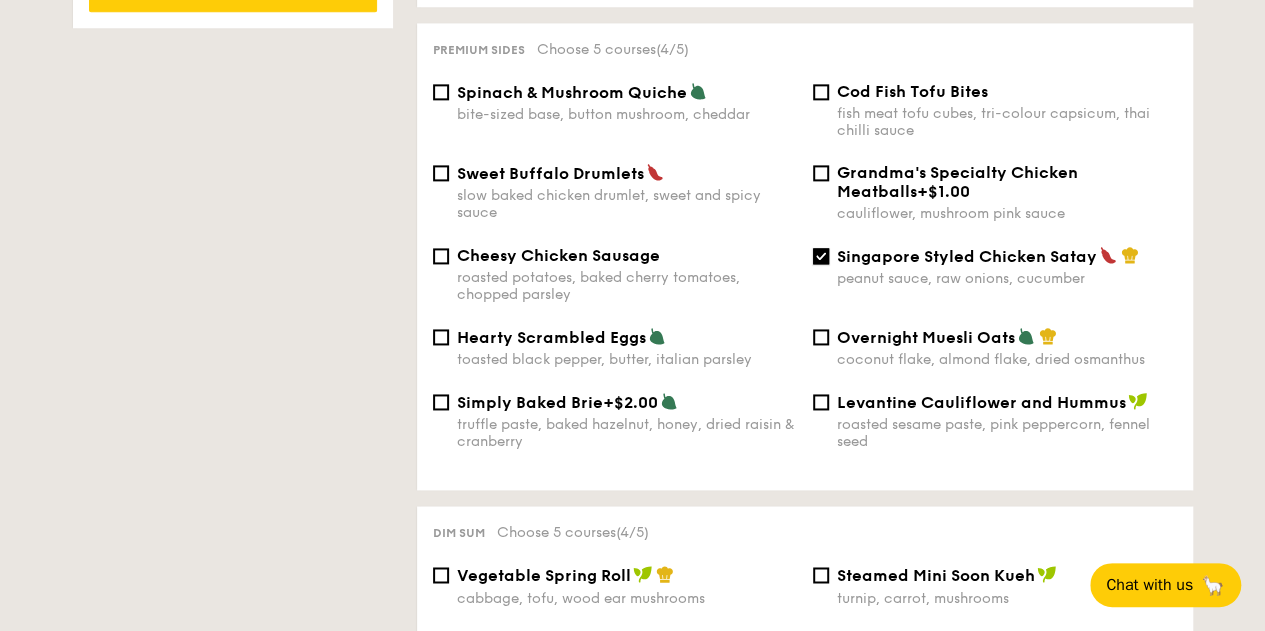 click on "Singapore Styled Chicken Satay peanut sauce, raw onions, cucumber" at bounding box center (821, 256) 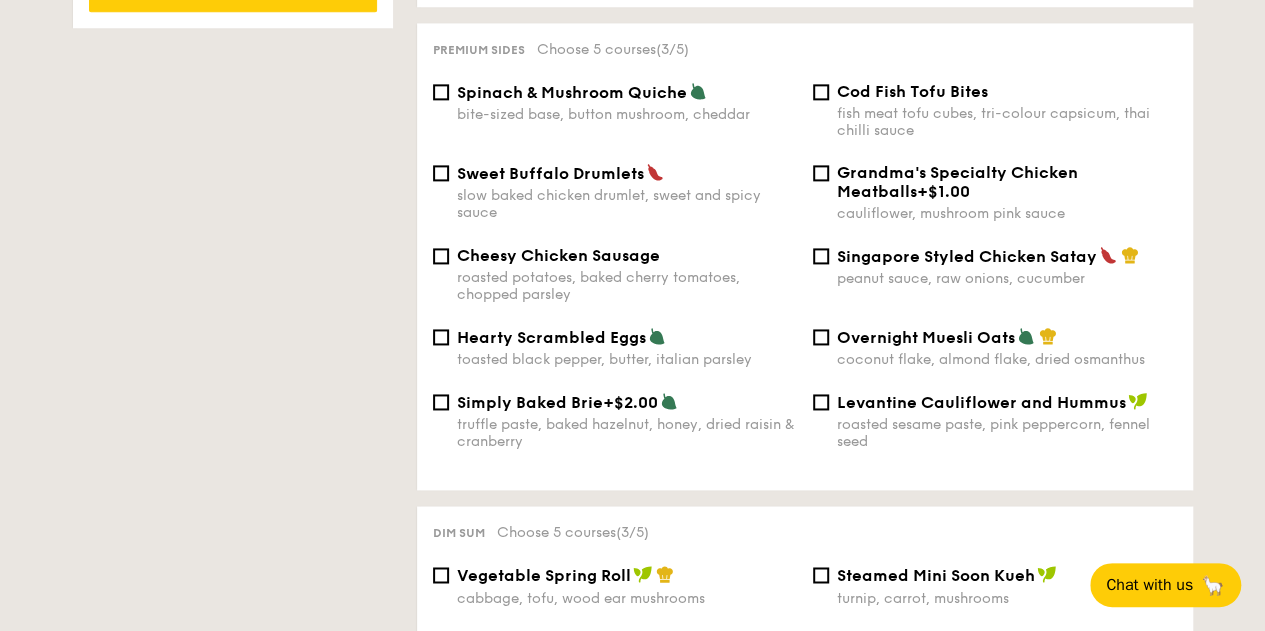 click on "Sweet Buffalo Drumlets" at bounding box center [550, 173] 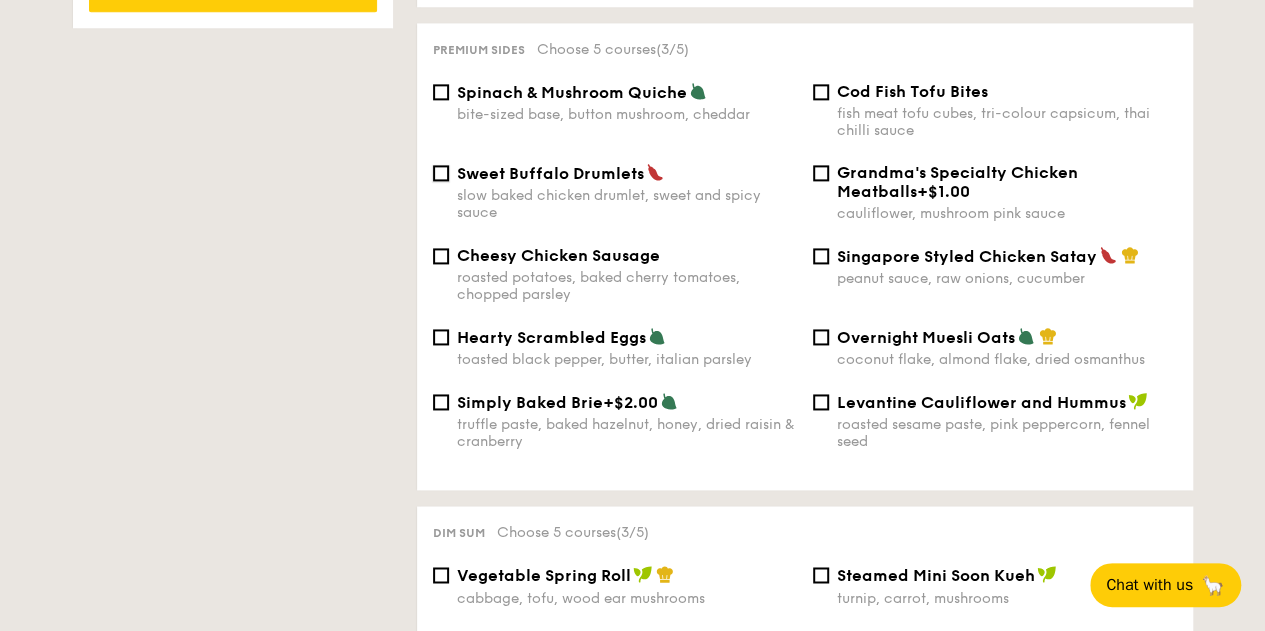 click on "Sweet Buffalo Drumlets slow baked chicken drumlet, sweet and spicy sauce" at bounding box center [441, 173] 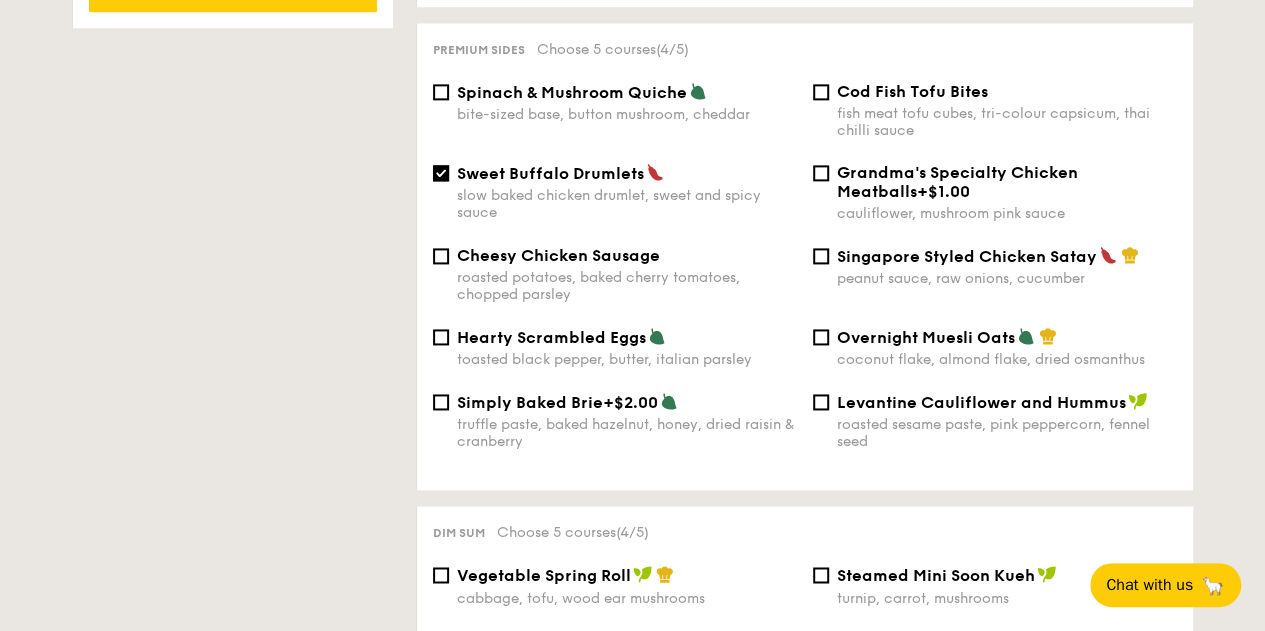 click on "Sweet Buffalo Drumlets" at bounding box center (550, 173) 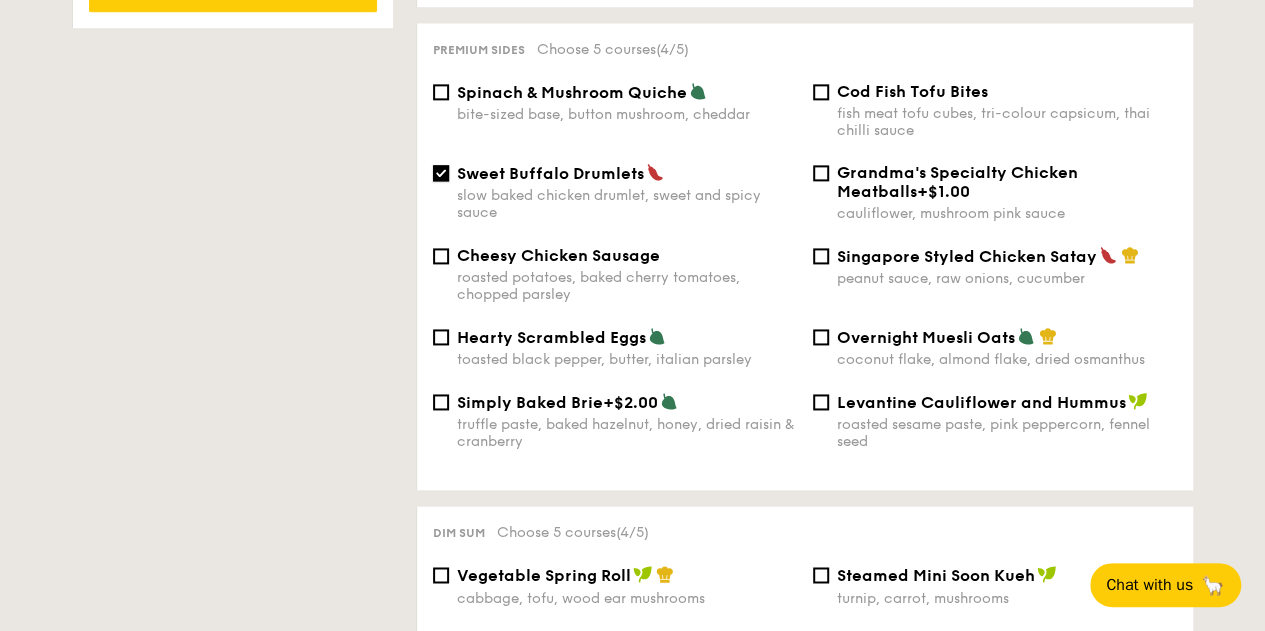 click on "Sweet Buffalo Drumlets slow baked chicken drumlet, sweet and spicy sauce" at bounding box center [441, 173] 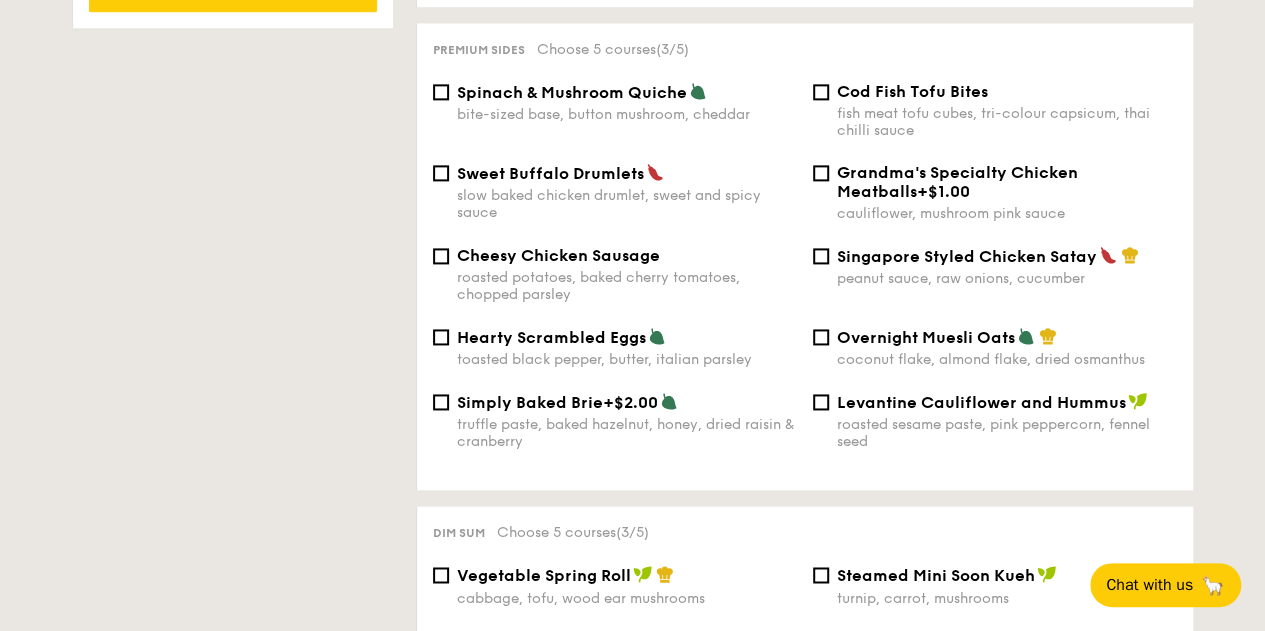 click on "Spinach & Mushroom Quiche bite-sized base, button mushroom, cheddar" at bounding box center [627, 102] 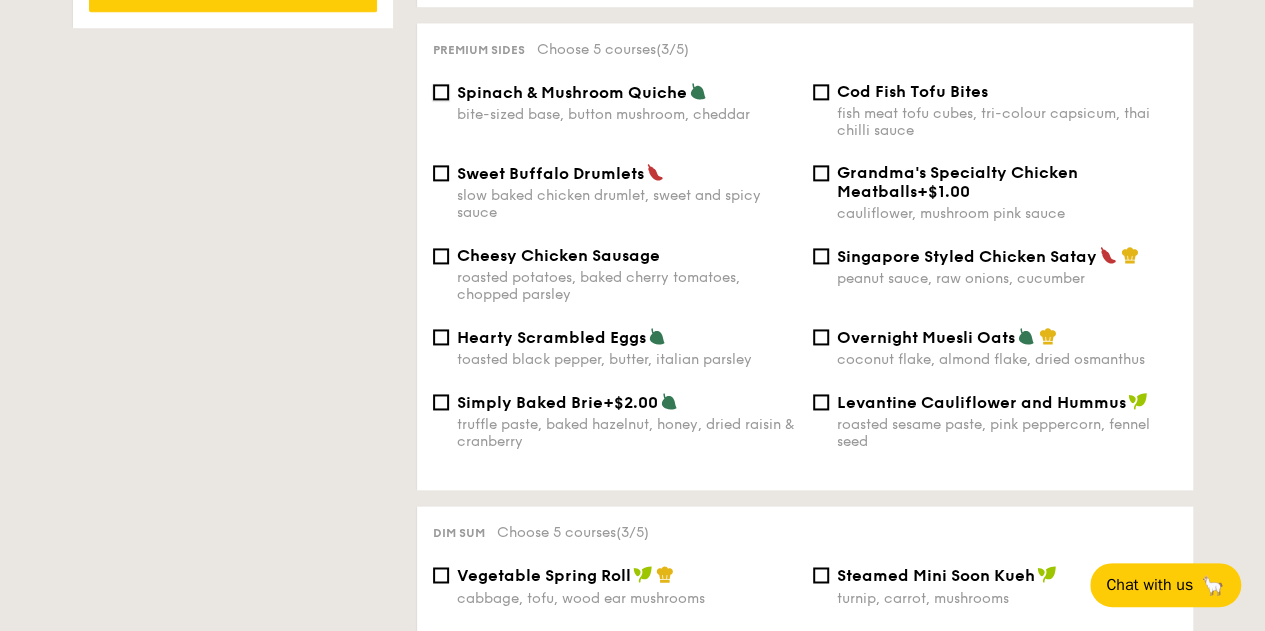 click on "Spinach & Mushroom Quiche bite-sized base, button mushroom, cheddar" at bounding box center [441, 92] 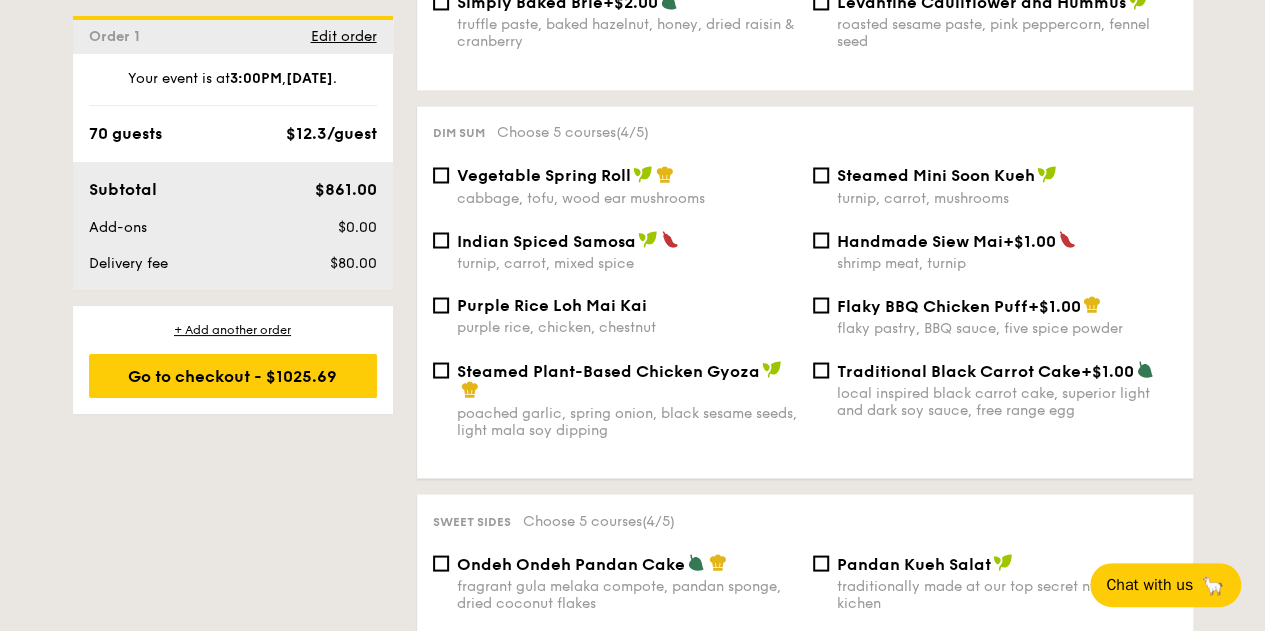 scroll, scrollTop: 1800, scrollLeft: 0, axis: vertical 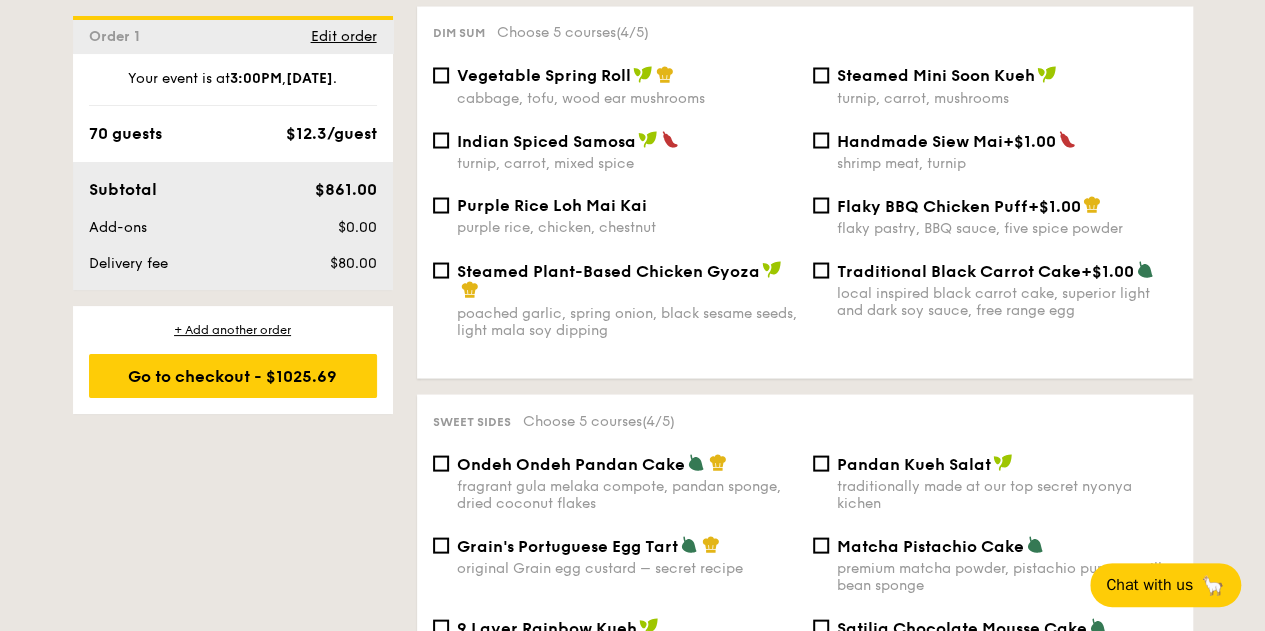 click on "local inspired black carrot cake, superior light and dark soy sauce, free range egg" at bounding box center [1007, 301] 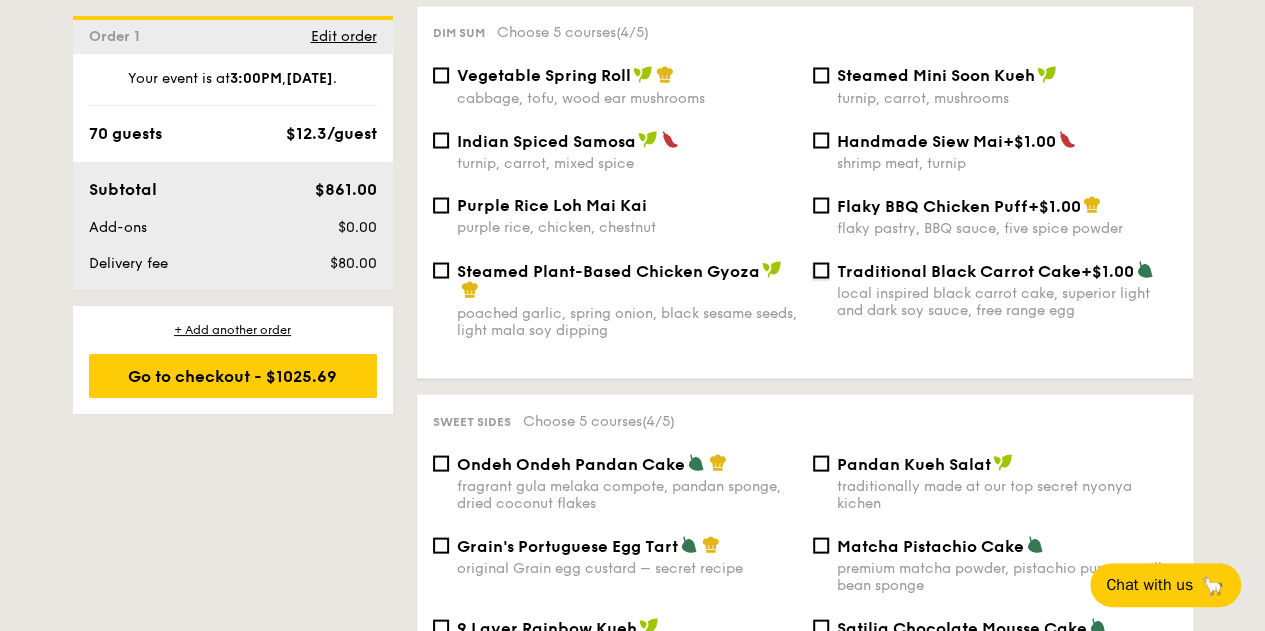click on "Traditional Black Carrot Cake
+$1.00
local inspired black carrot cake, superior light and dark soy sauce, free range egg" at bounding box center [821, 270] 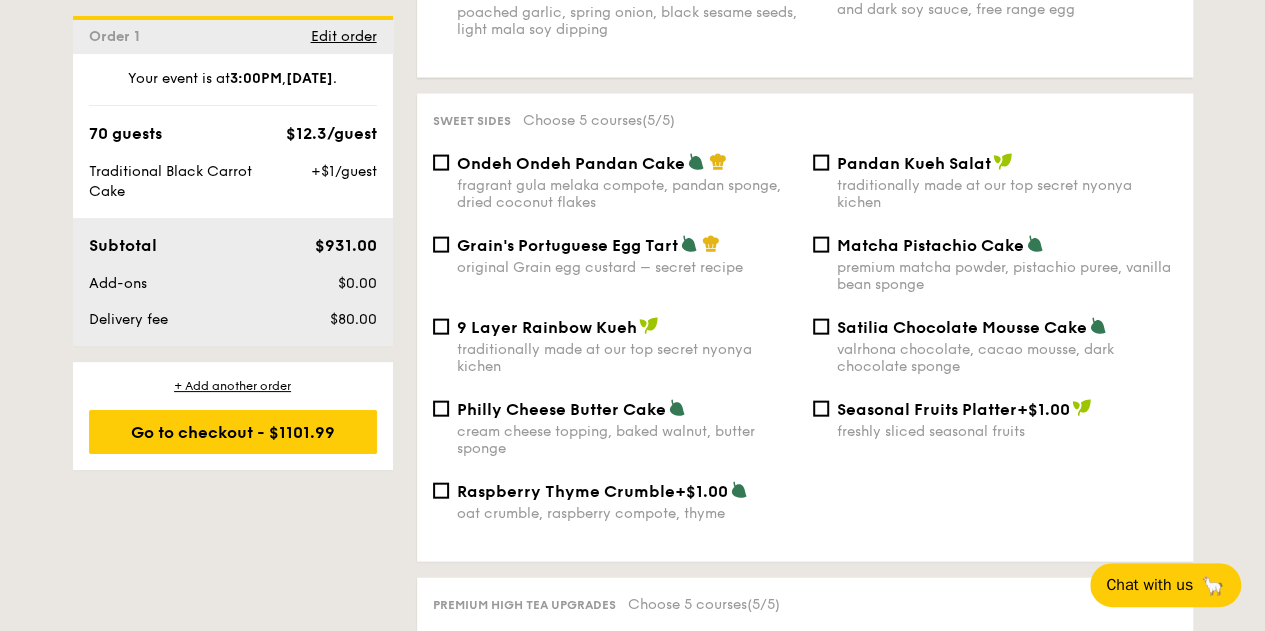 scroll, scrollTop: 2200, scrollLeft: 0, axis: vertical 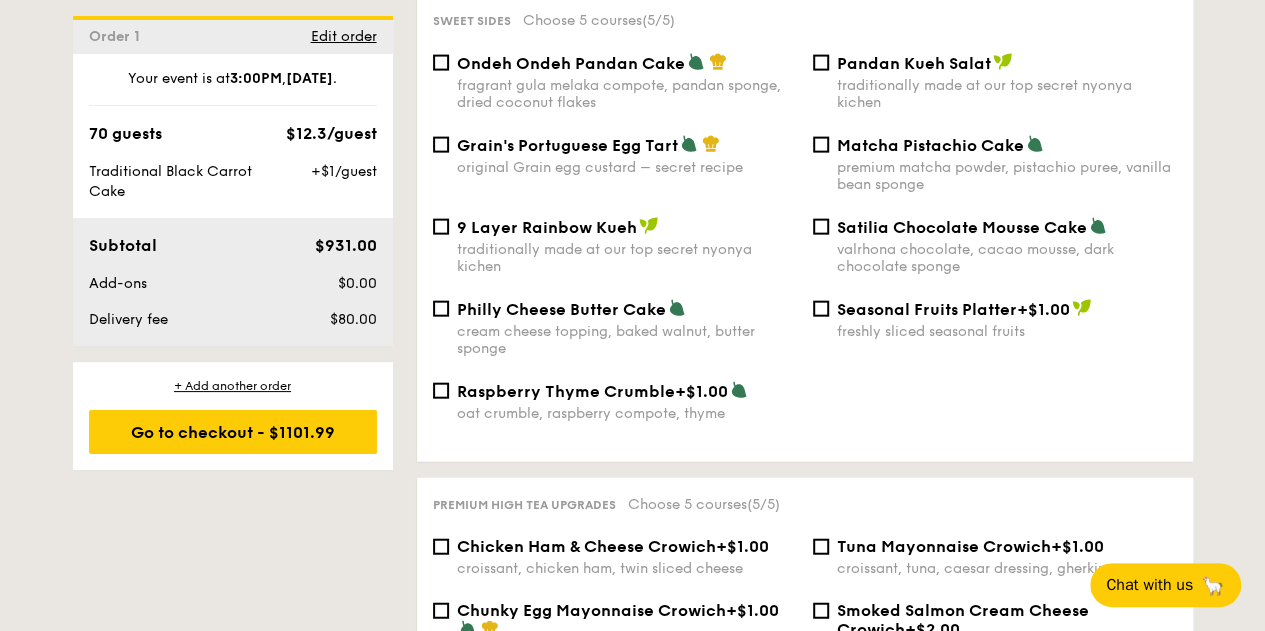 click on "fragrant gula melaka compote, pandan sponge, dried coconut flakes" at bounding box center [627, 94] 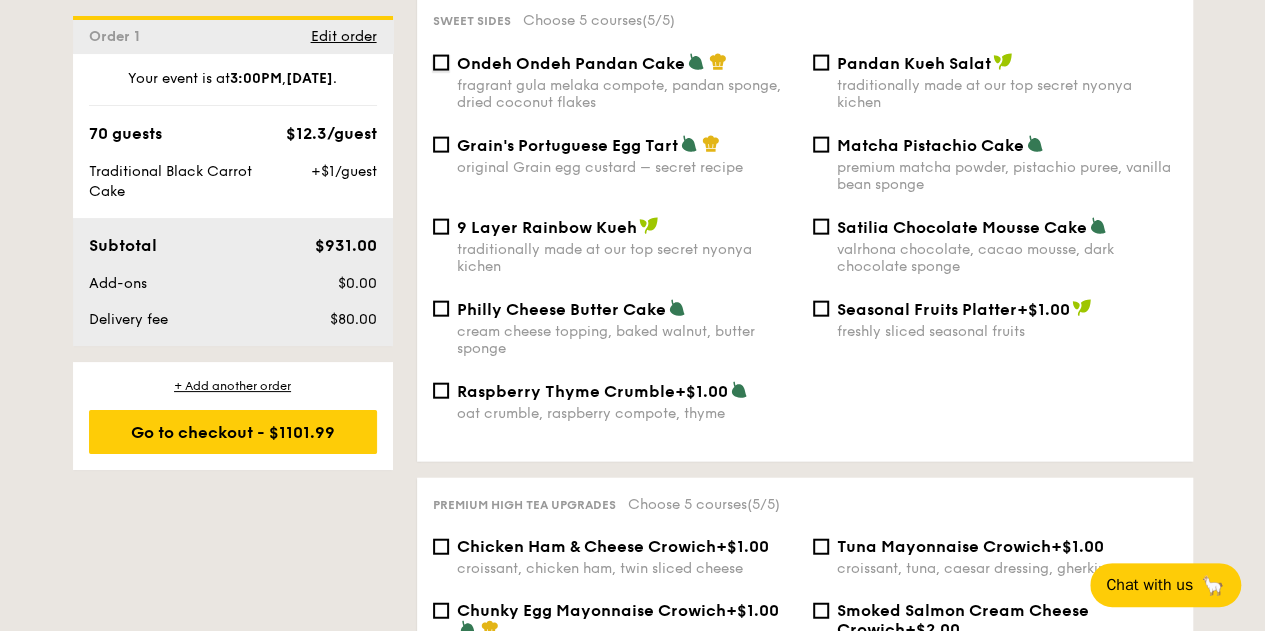 click on "Ondeh Ondeh Pandan Cake fragrant gula melaka compote, pandan sponge, dried coconut flakes" at bounding box center [441, 63] 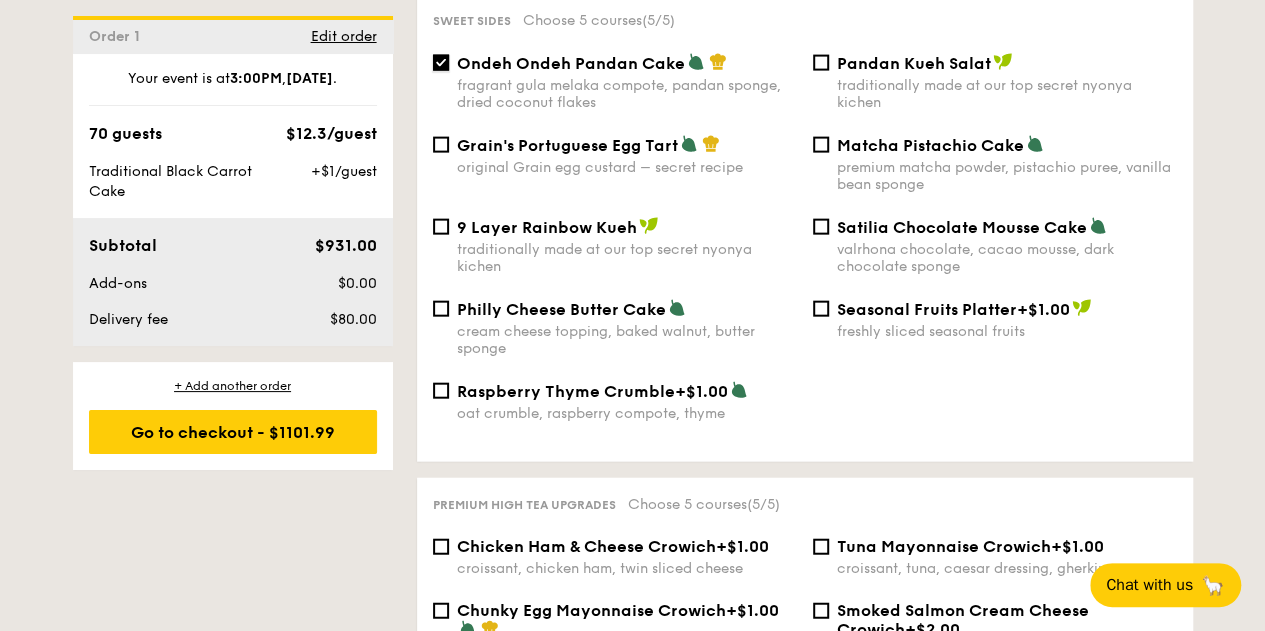 scroll, scrollTop: 2205, scrollLeft: 0, axis: vertical 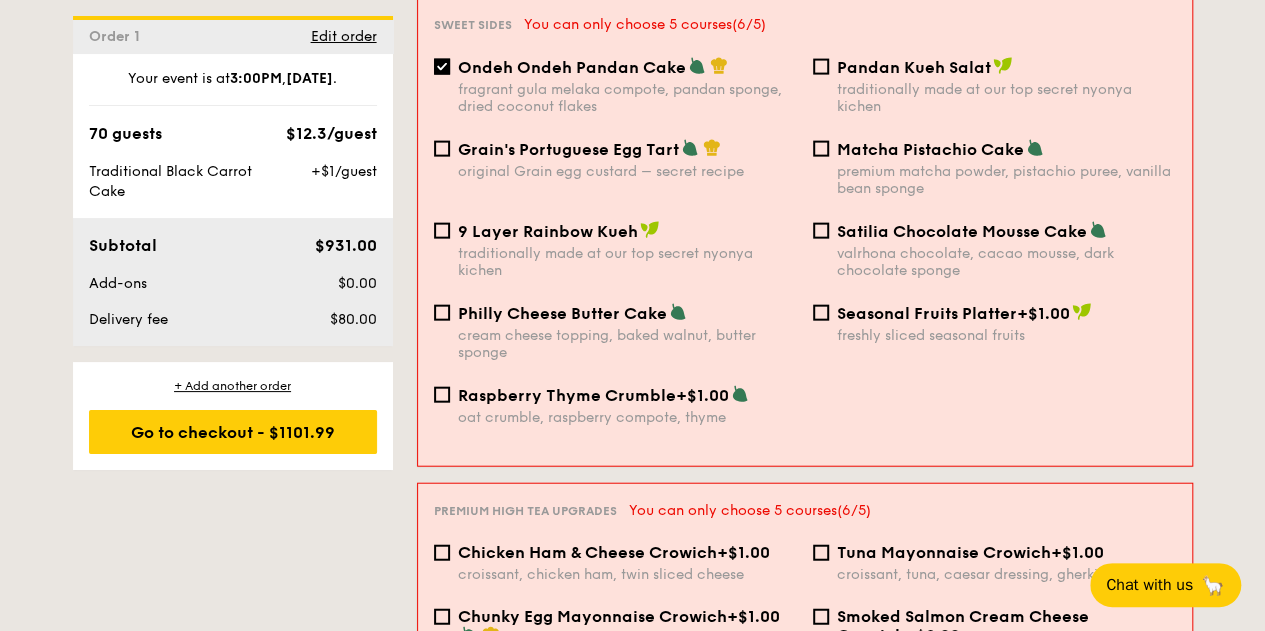 click on "fragrant gula melaka compote, pandan sponge, dried coconut flakes" at bounding box center (627, 98) 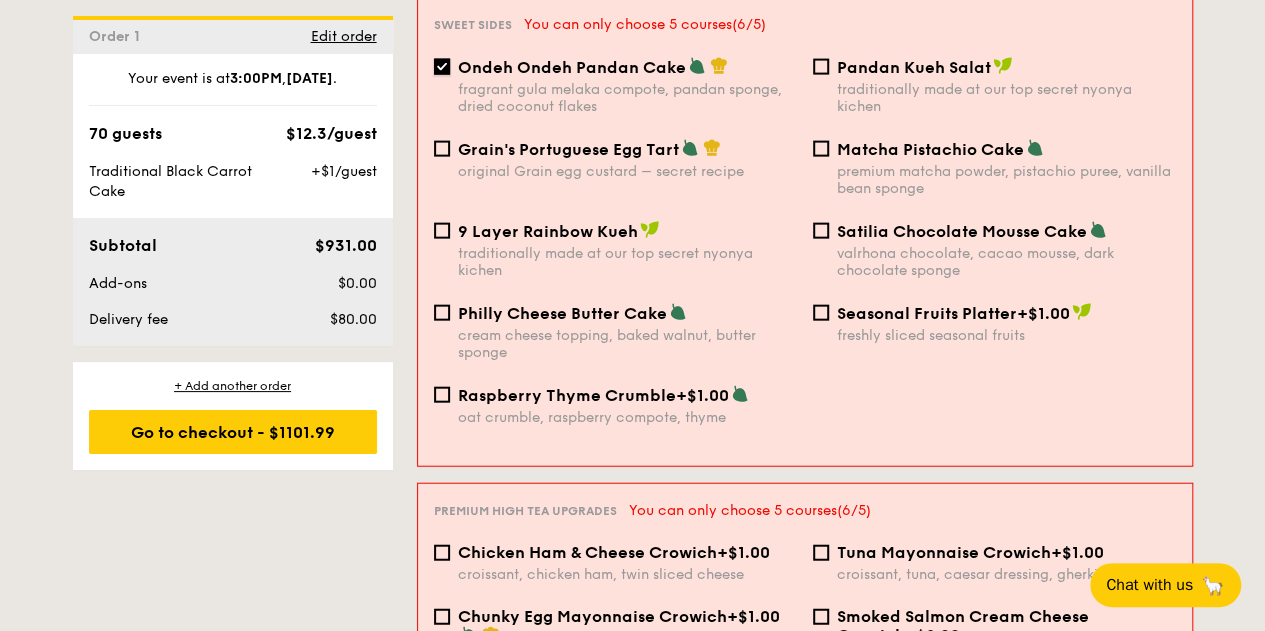 click on "Ondeh Ondeh Pandan Cake fragrant gula melaka compote, pandan sponge, dried coconut flakes" at bounding box center [442, 67] 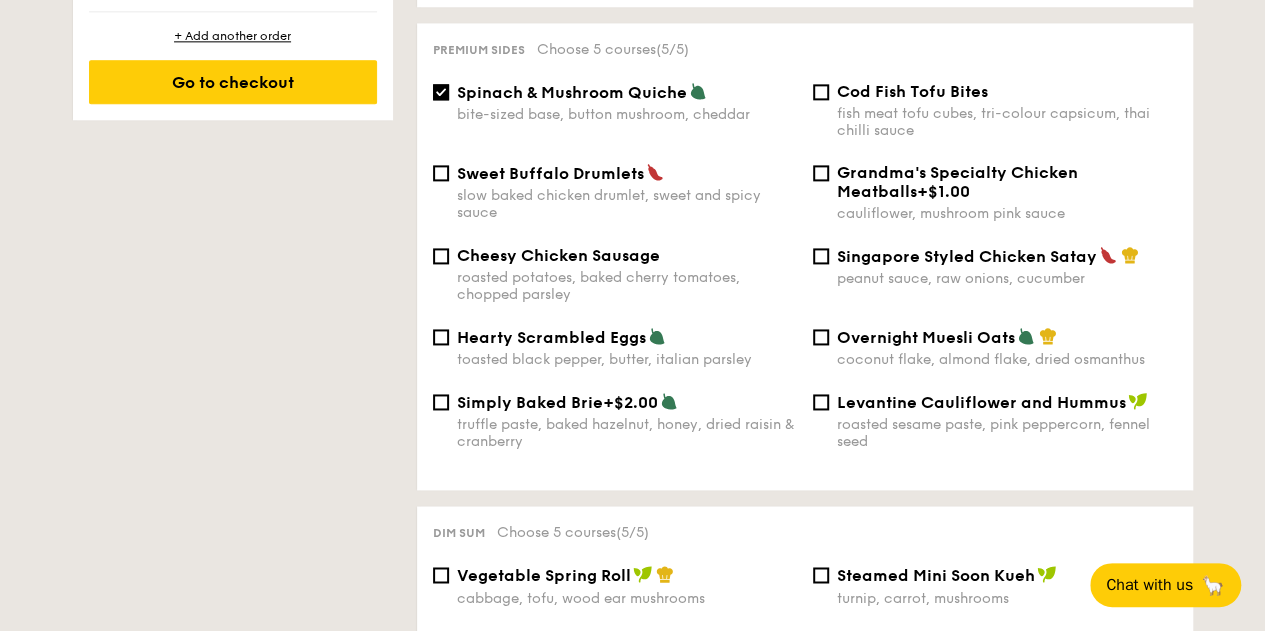 scroll, scrollTop: 500, scrollLeft: 0, axis: vertical 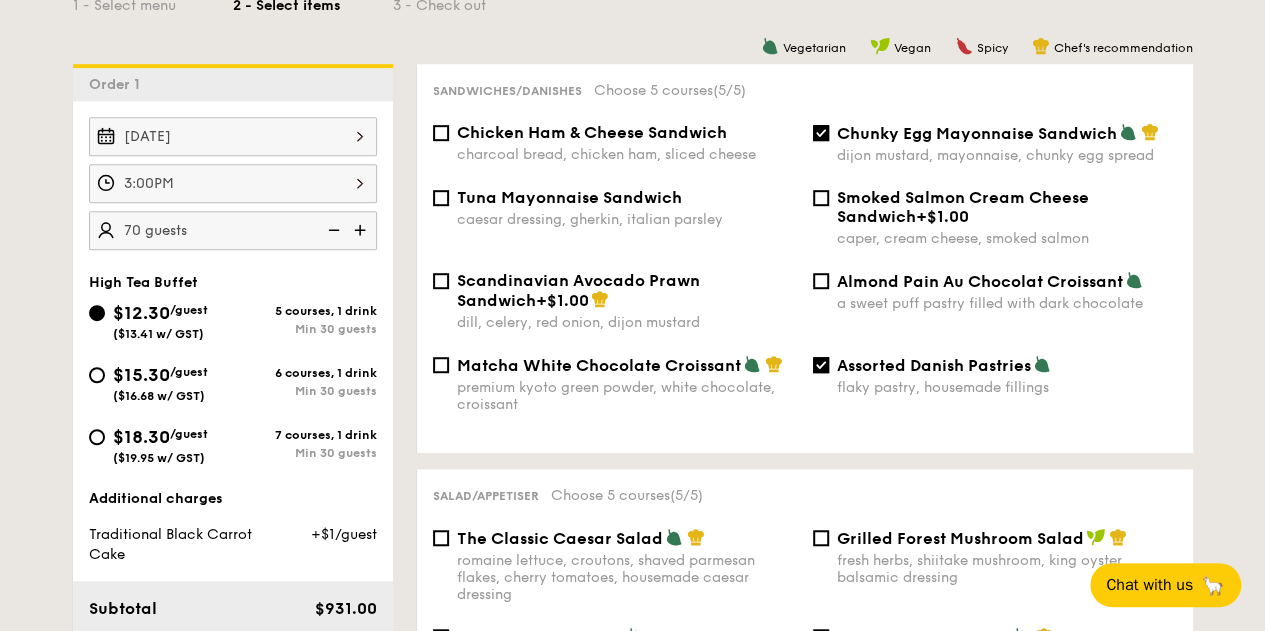 click on "flaky pastry, housemade fillings" at bounding box center [1007, 387] 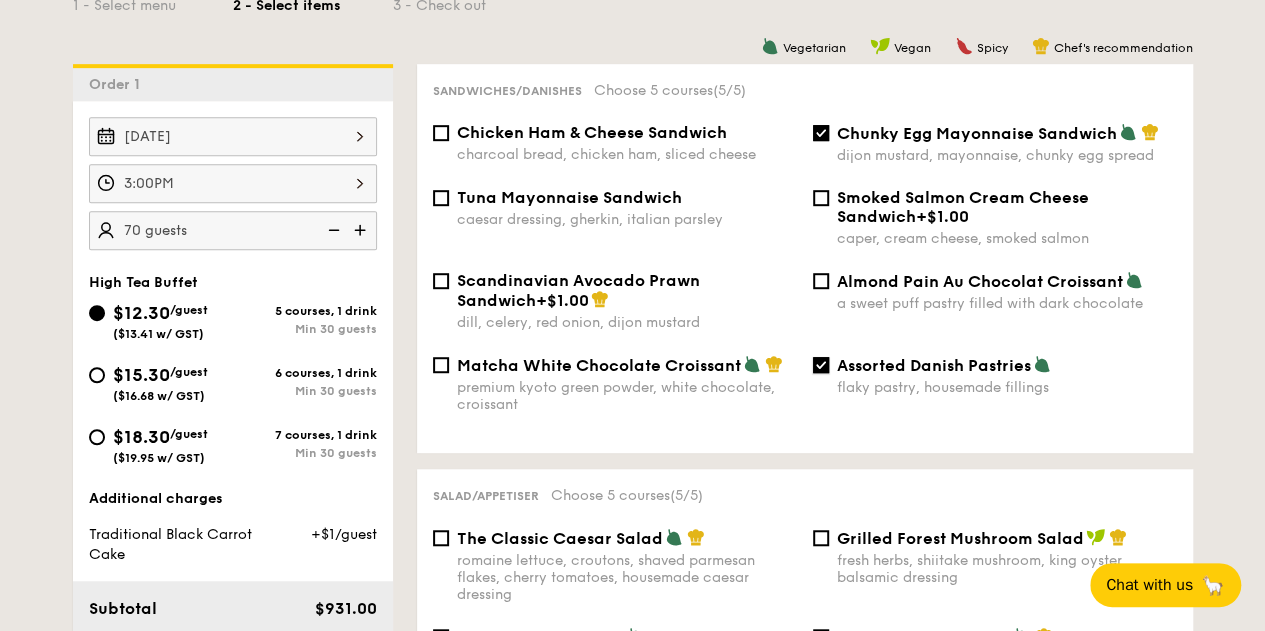 click on "Assorted Danish Pastries flaky pastry, housemade fillings" at bounding box center [821, 365] 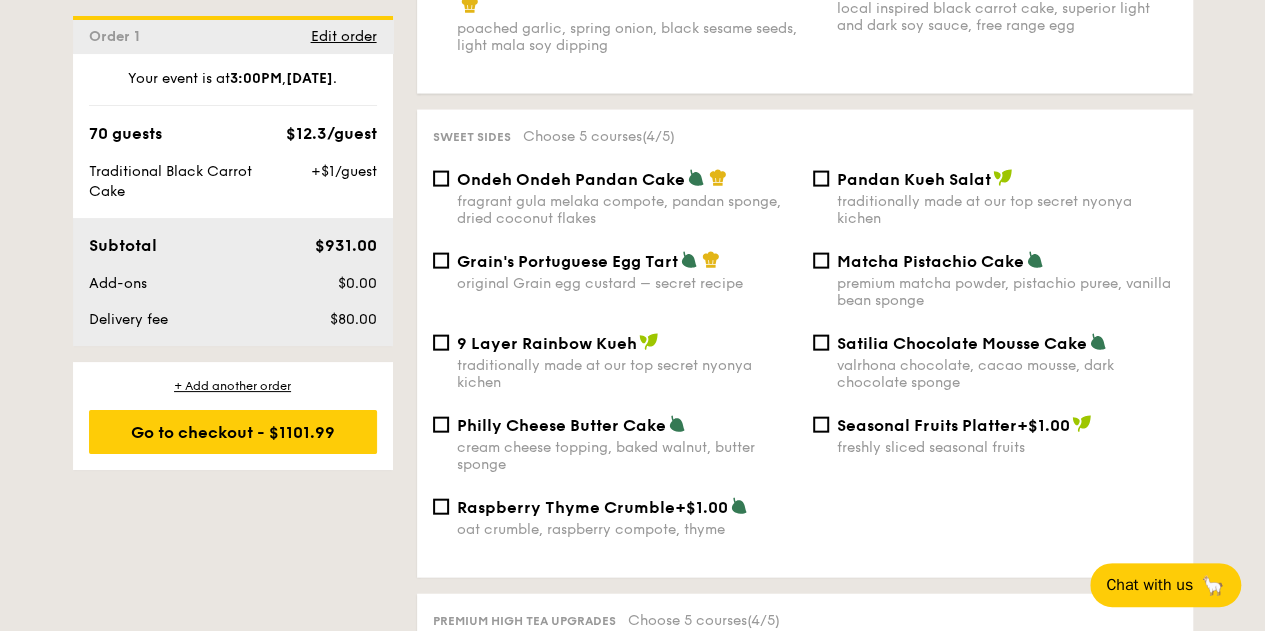 scroll, scrollTop: 2100, scrollLeft: 0, axis: vertical 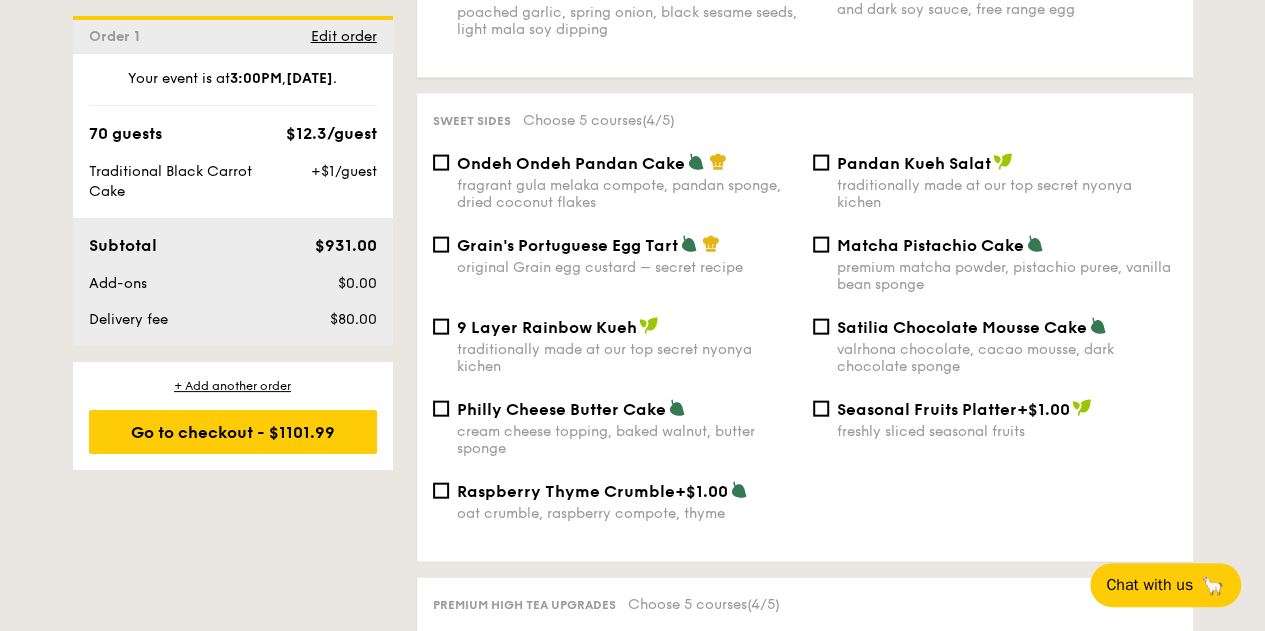 click on "Ondeh Ondeh Pandan Cake" at bounding box center (571, 163) 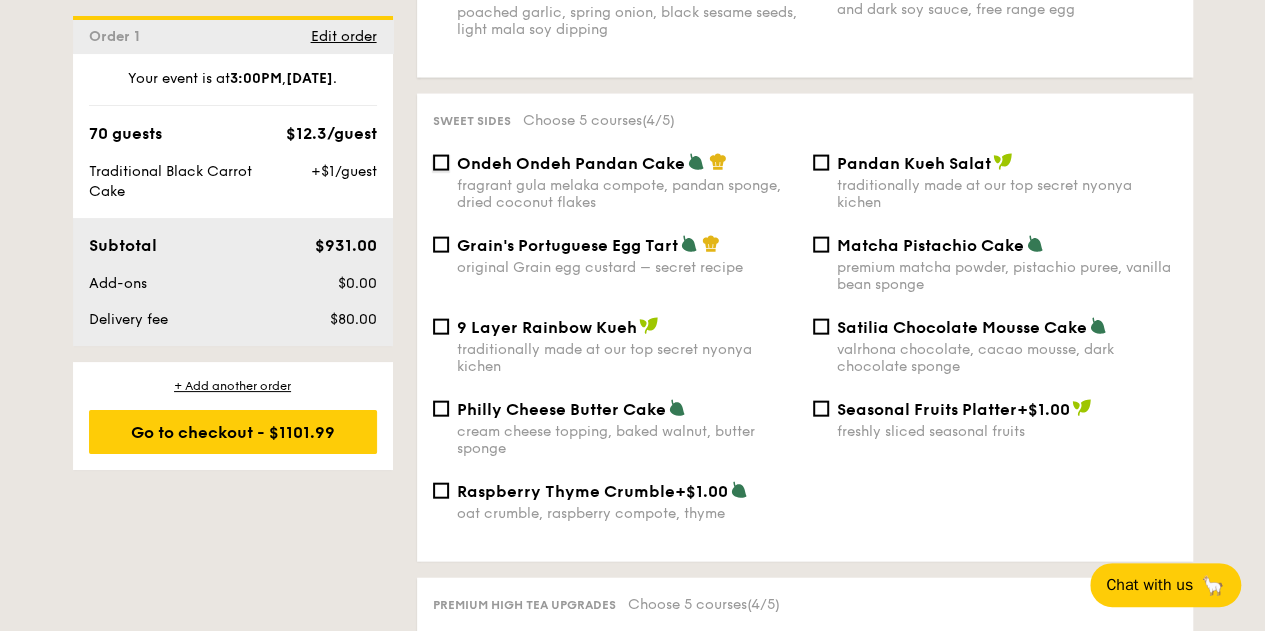 click on "Ondeh Ondeh Pandan Cake fragrant gula melaka compote, pandan sponge, dried coconut flakes" at bounding box center (441, 163) 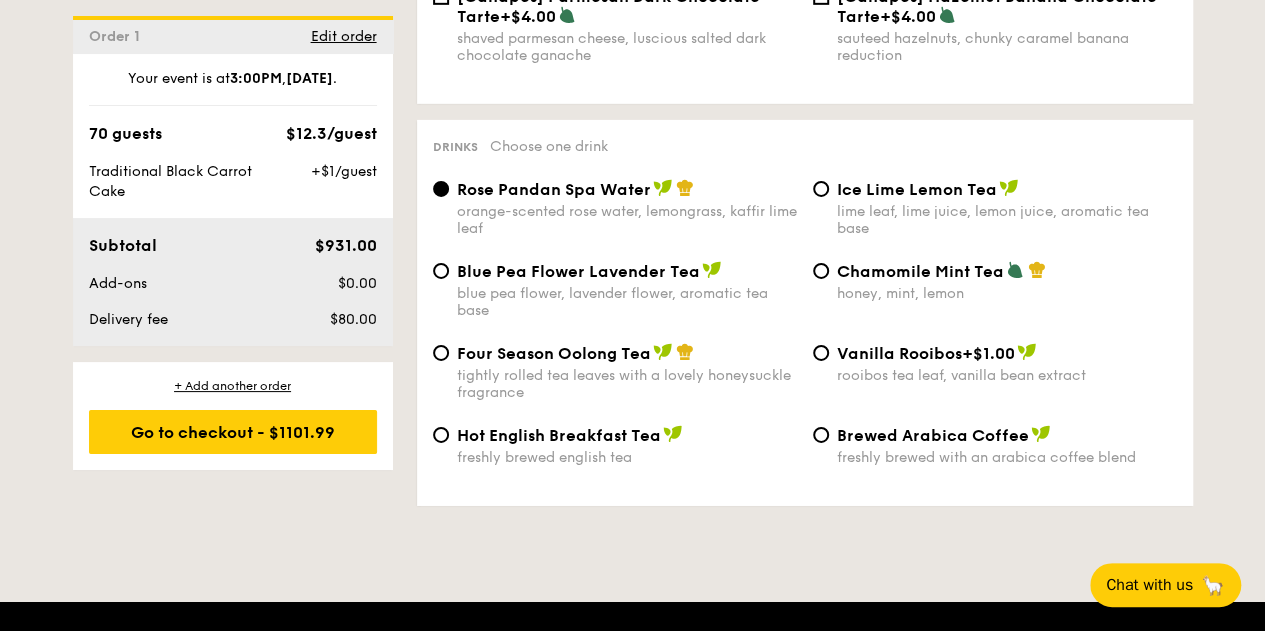 scroll, scrollTop: 3200, scrollLeft: 0, axis: vertical 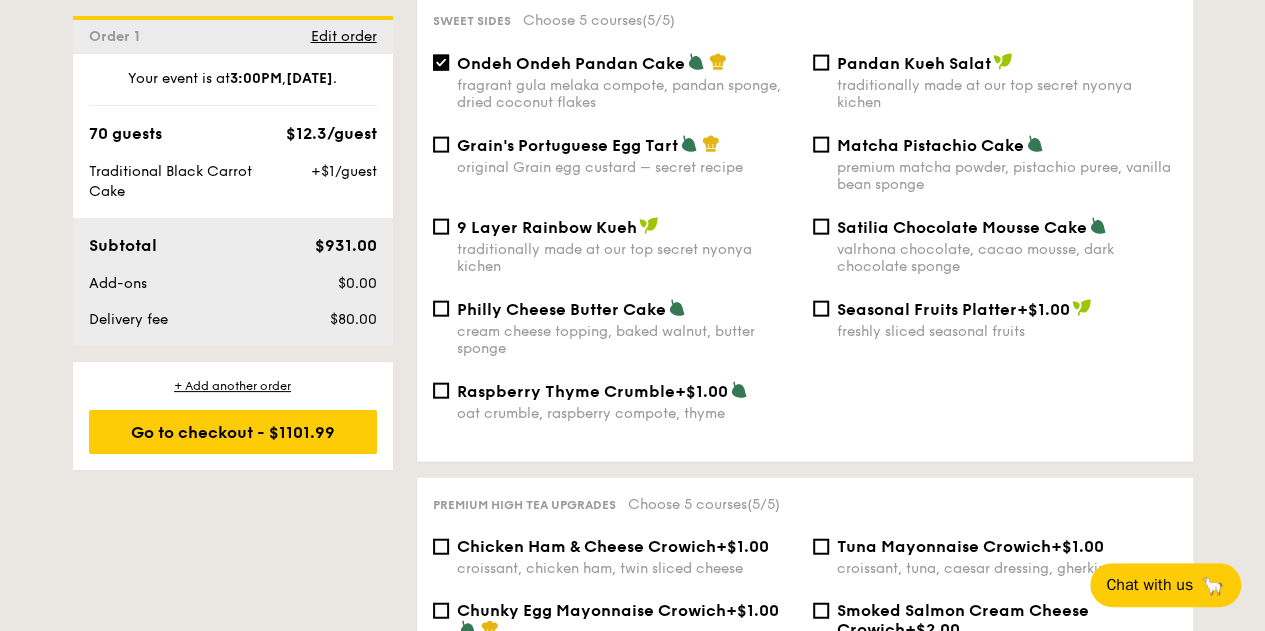 click on "Ondeh Ondeh Pandan Cake" at bounding box center [571, 63] 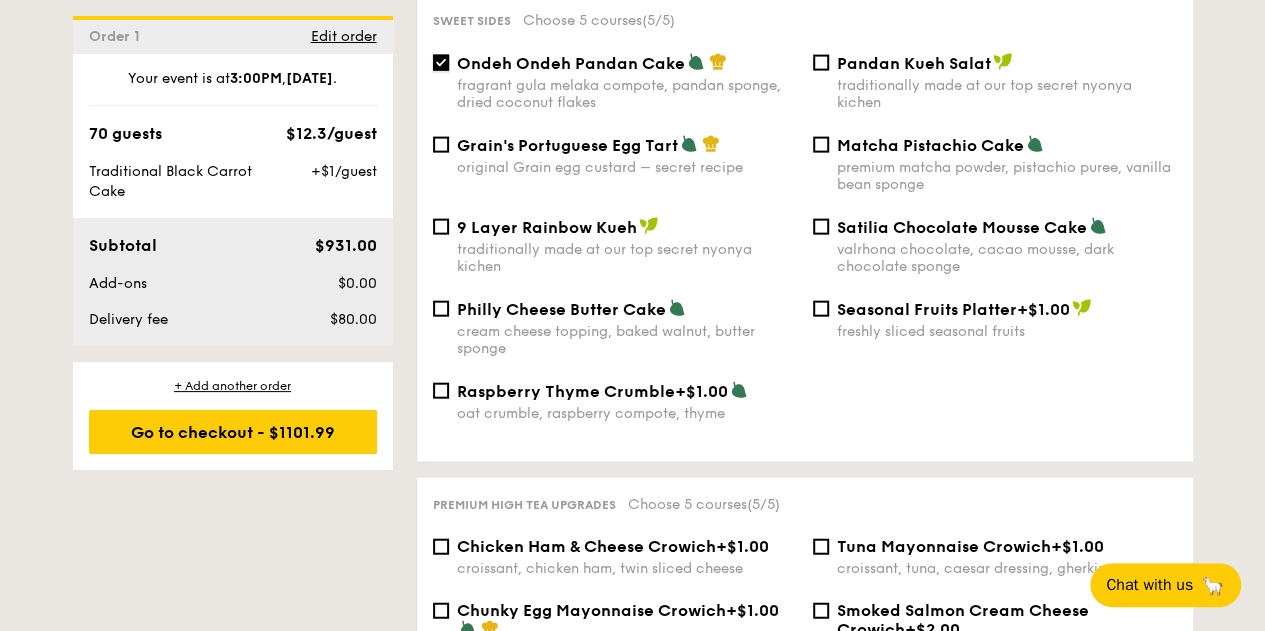 click on "Ondeh Ondeh Pandan Cake fragrant gula melaka compote, pandan sponge, dried coconut flakes" at bounding box center [441, 63] 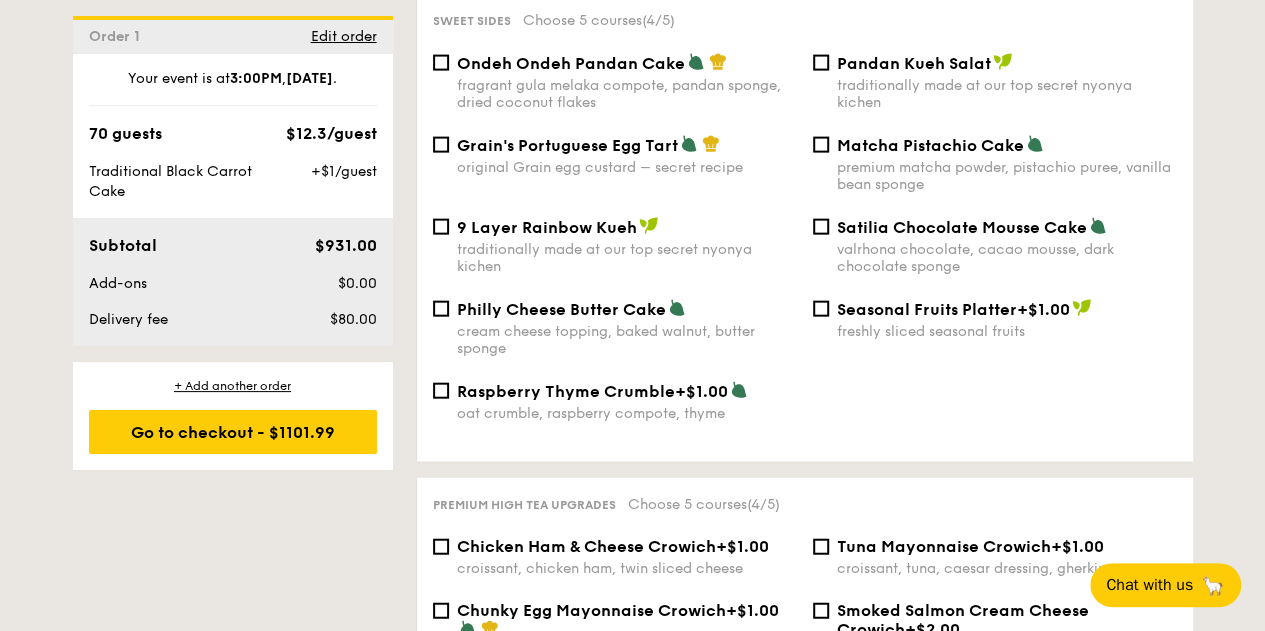 click on "Raspberry Thyme Crumble" at bounding box center [566, 391] 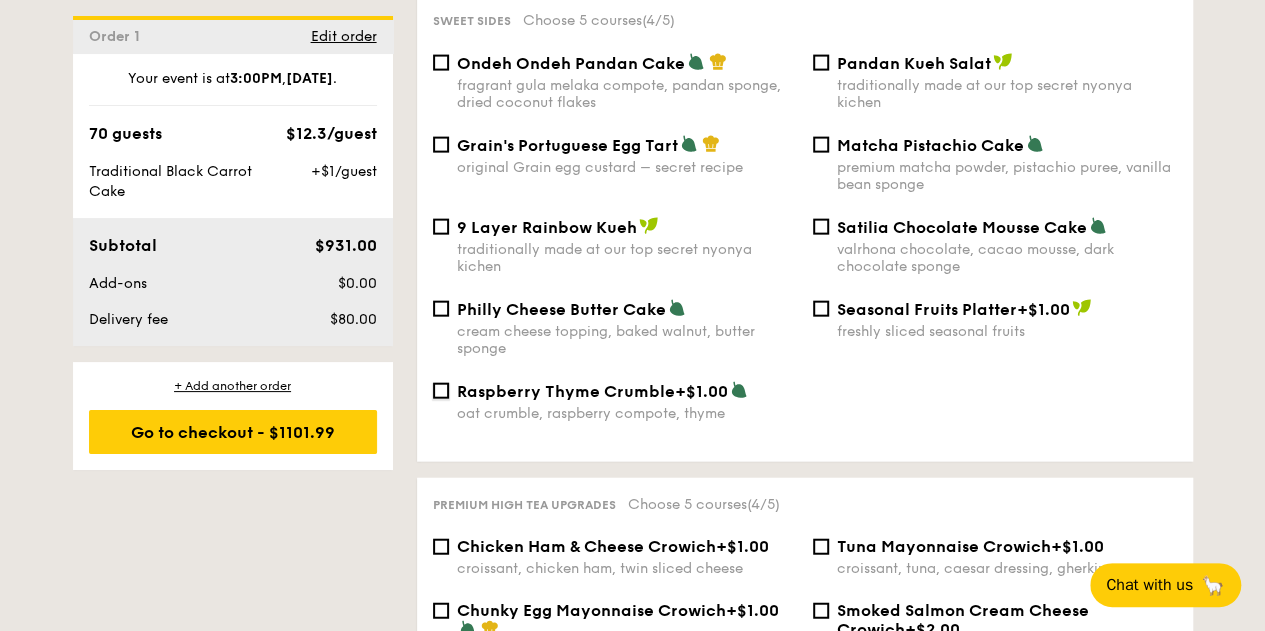 click on "Raspberry Thyme Crumble
+$1.00
oat crumble, raspberry compote, thyme" at bounding box center [441, 391] 